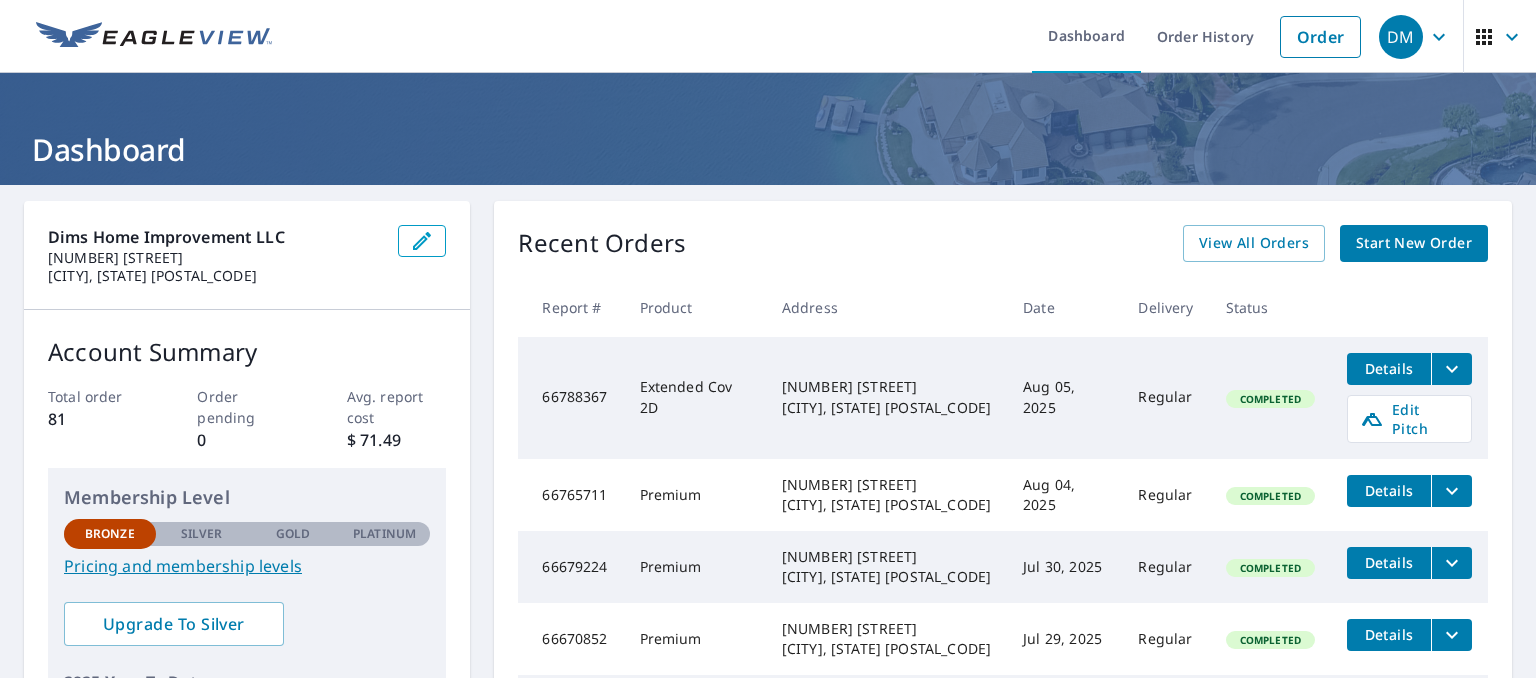scroll, scrollTop: 0, scrollLeft: 0, axis: both 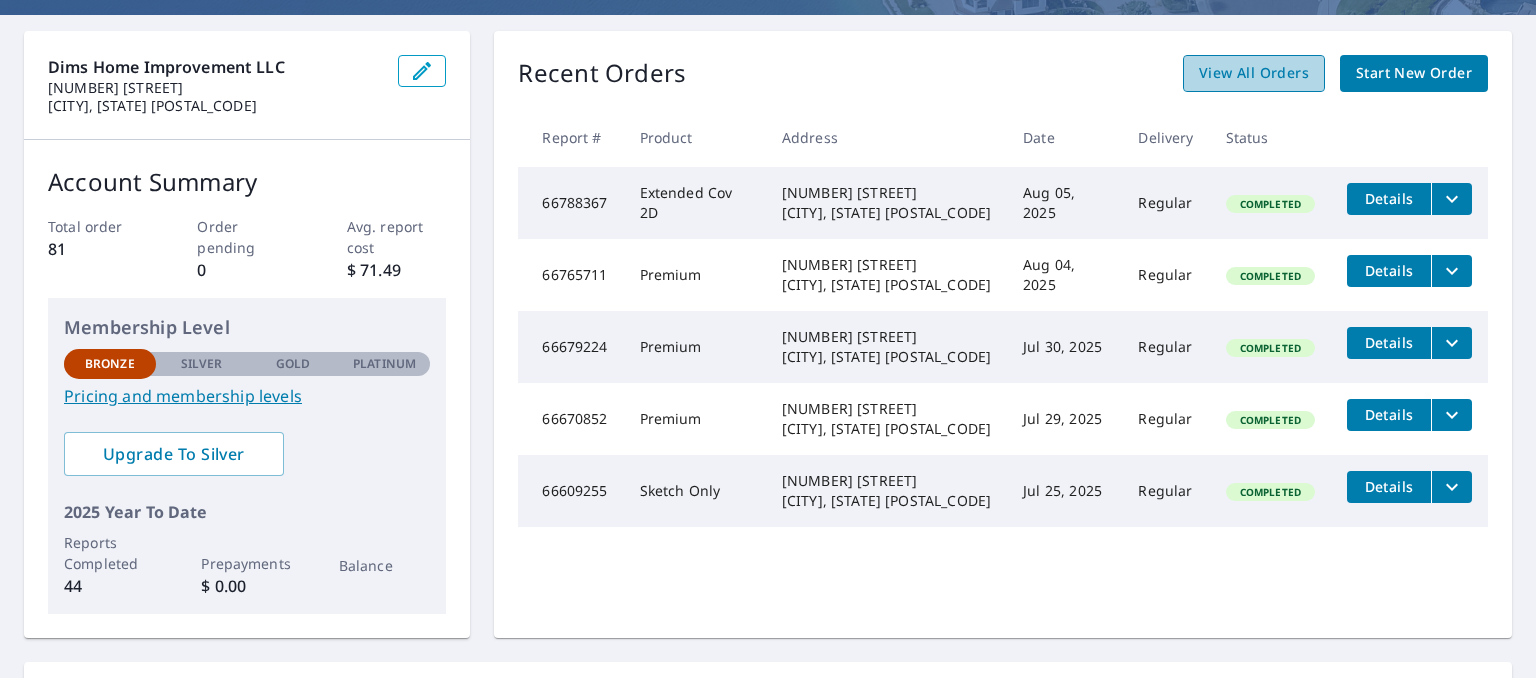 click on "View All Orders" at bounding box center (1254, 73) 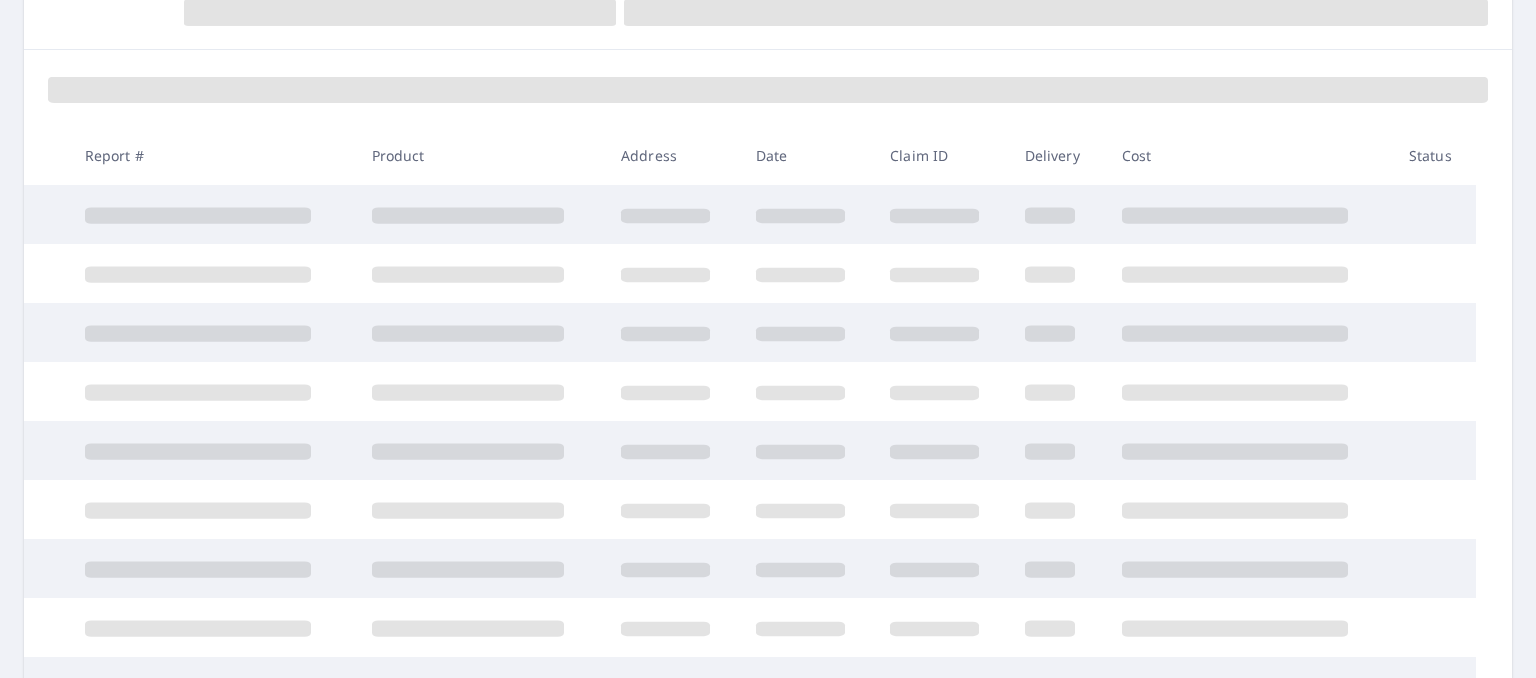 scroll, scrollTop: 247, scrollLeft: 0, axis: vertical 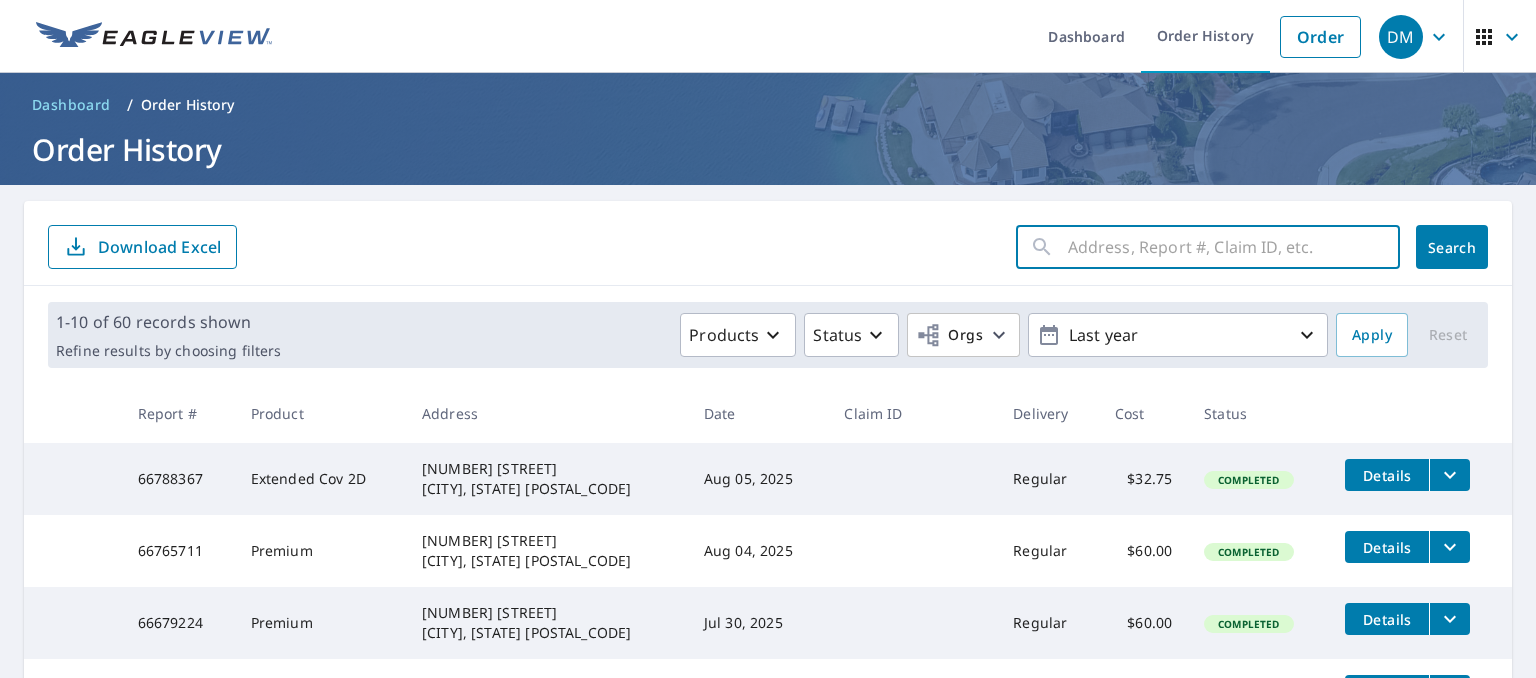 click at bounding box center (1234, 247) 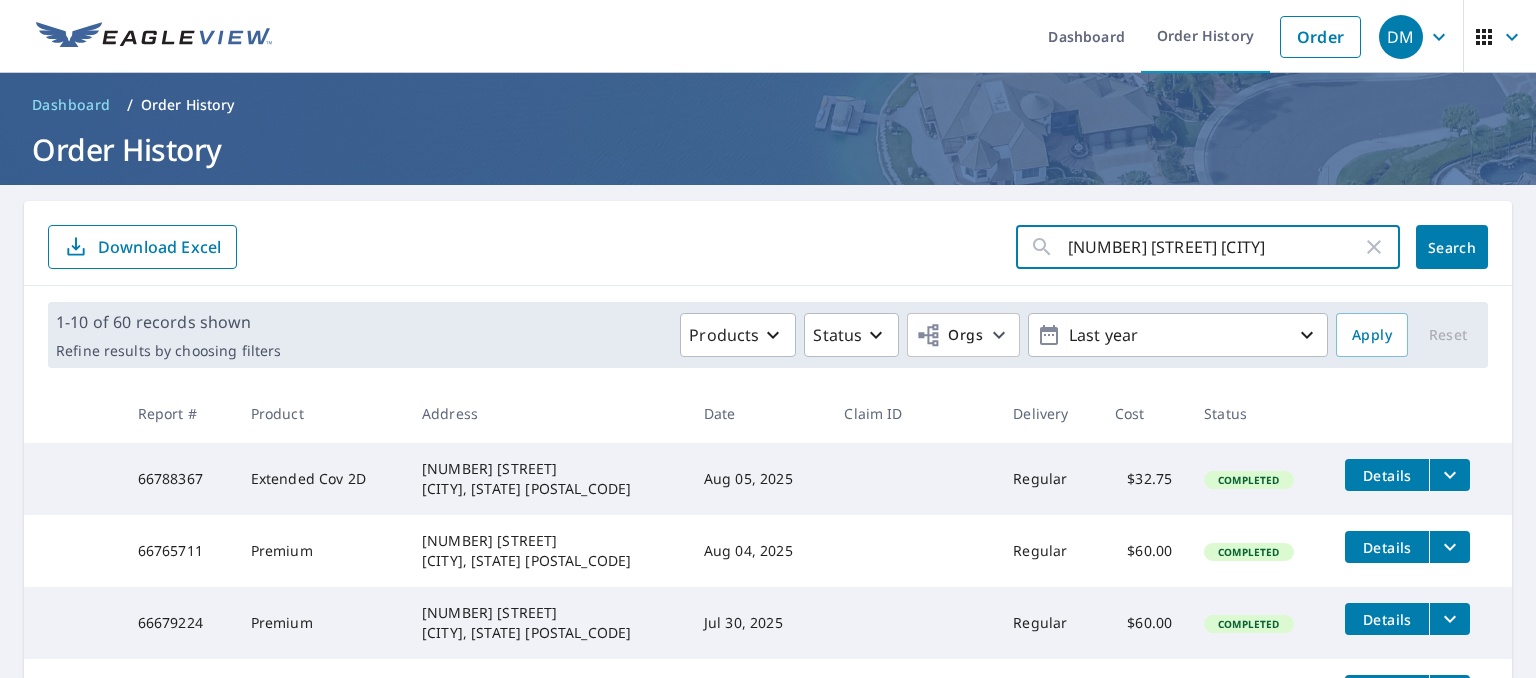 type on "[NUMBER] [STREET]" 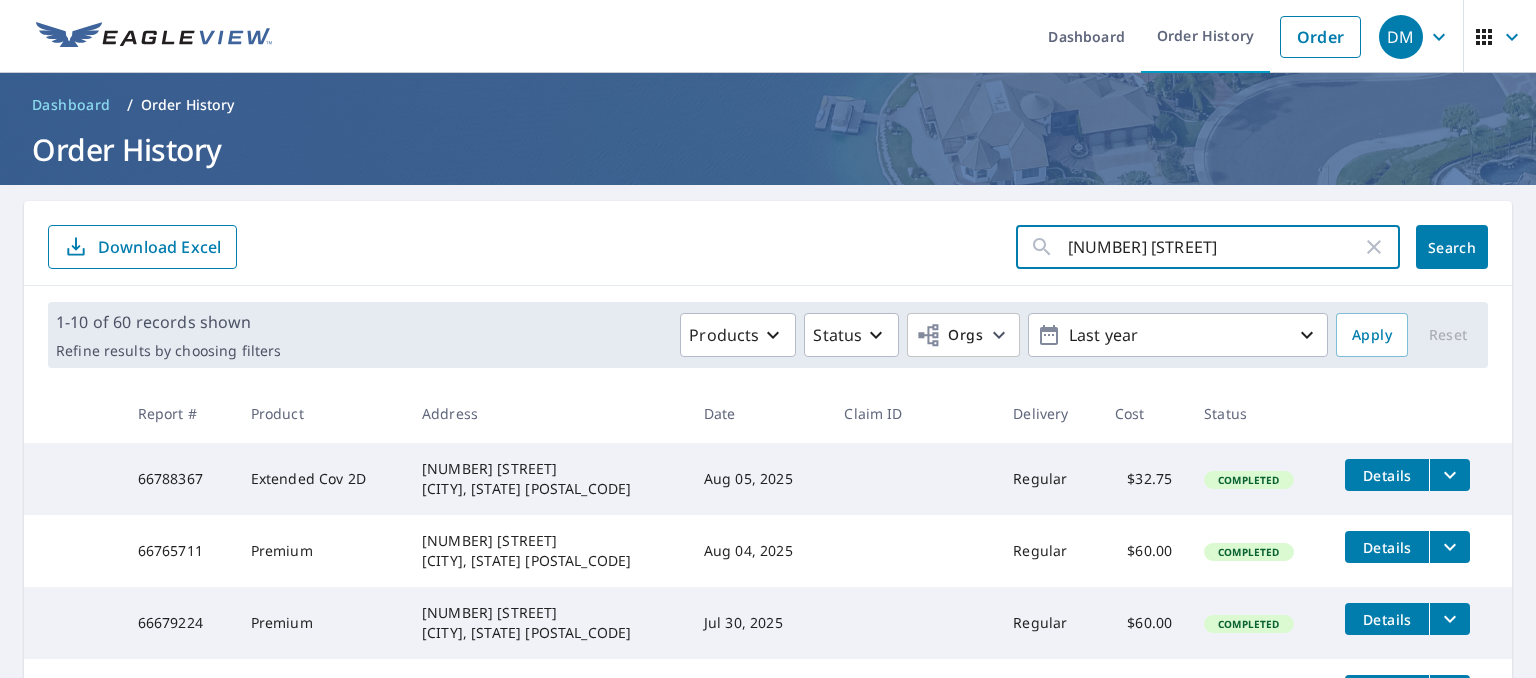 click on "Search" 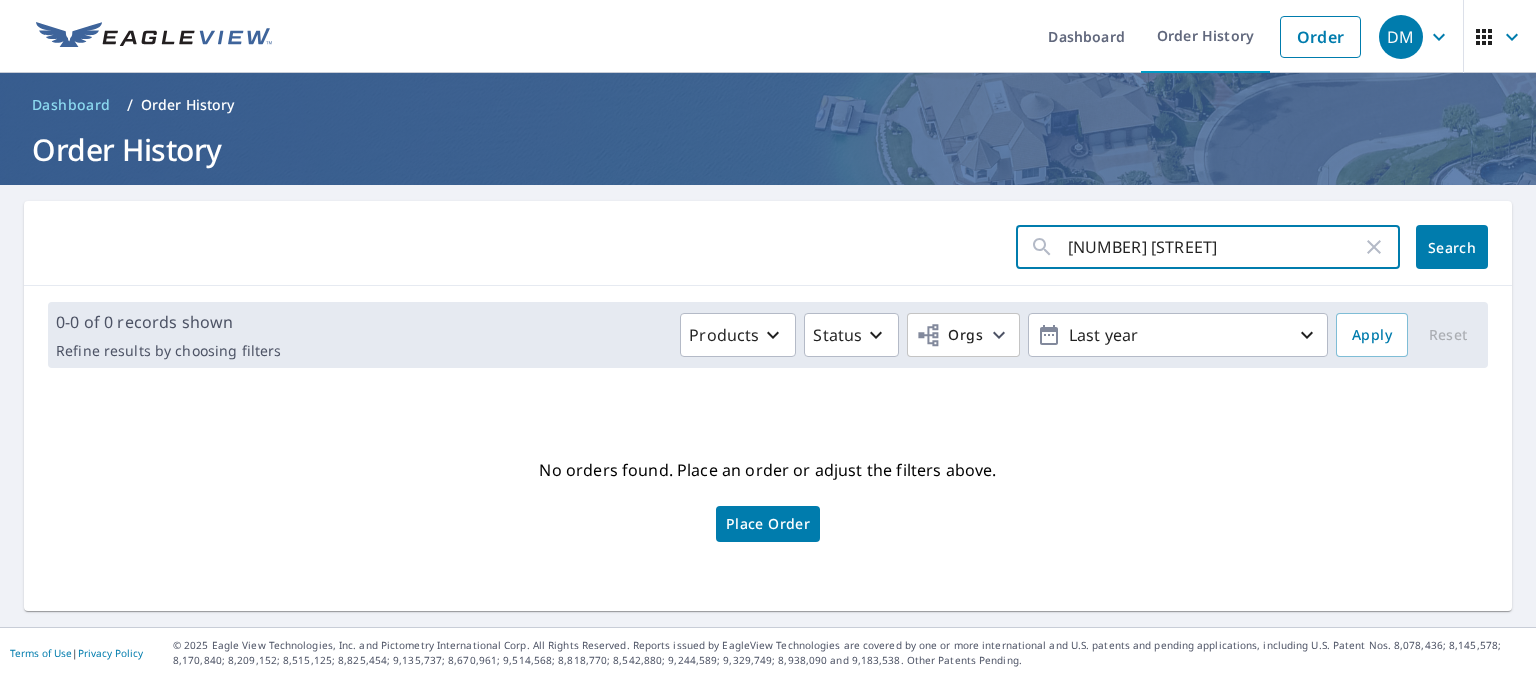 click on "[NUMBER] [STREET]" at bounding box center (1215, 247) 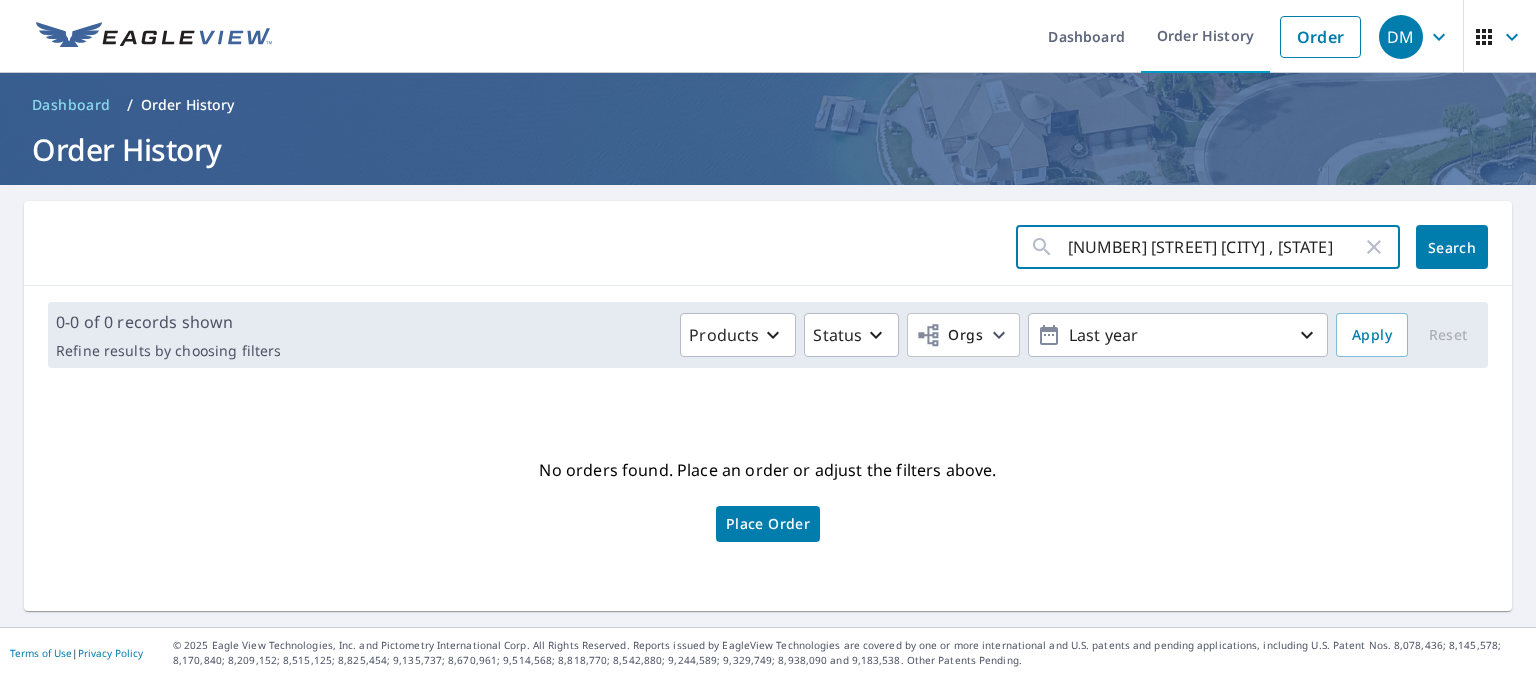 type on "[NUMBER] [STREET] [CITY] , [STATE]" 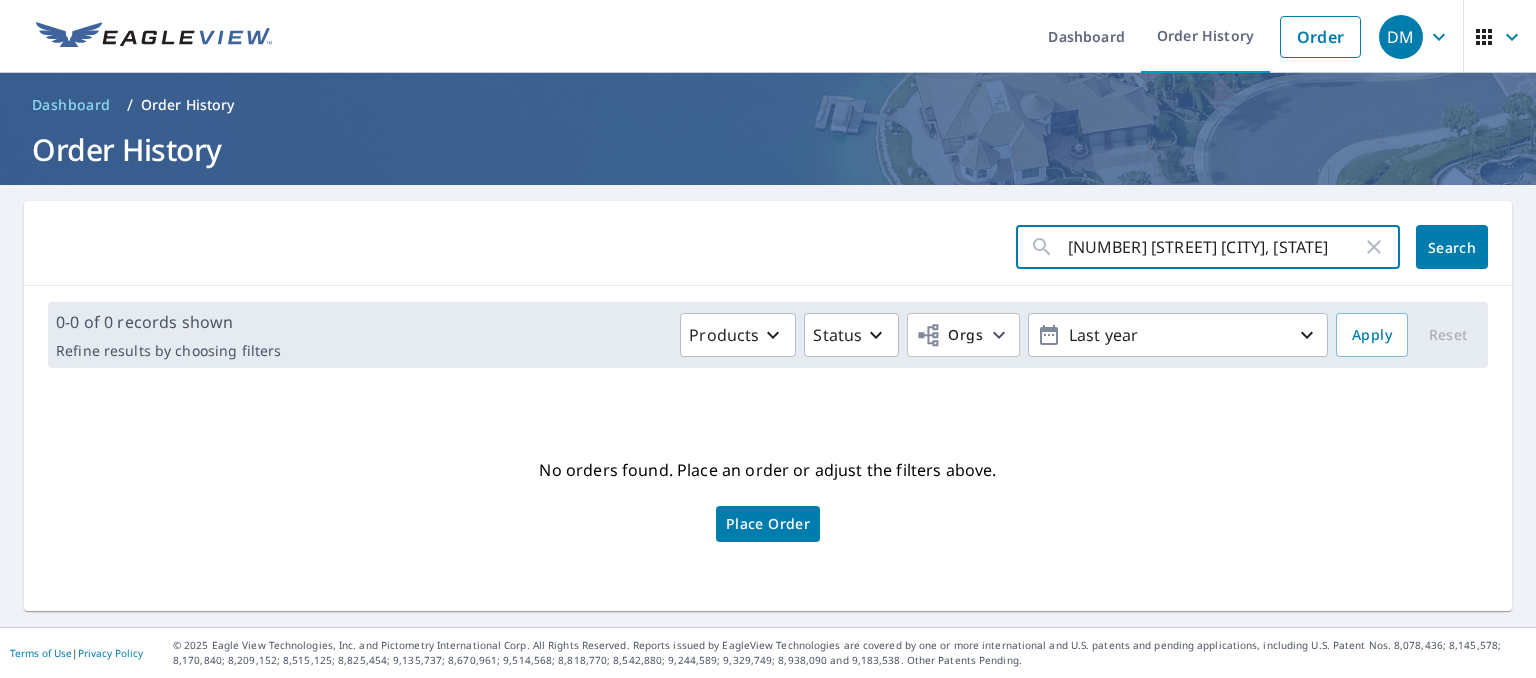 type on "[NUMBER] [STREET] [CITY], [STATE]" 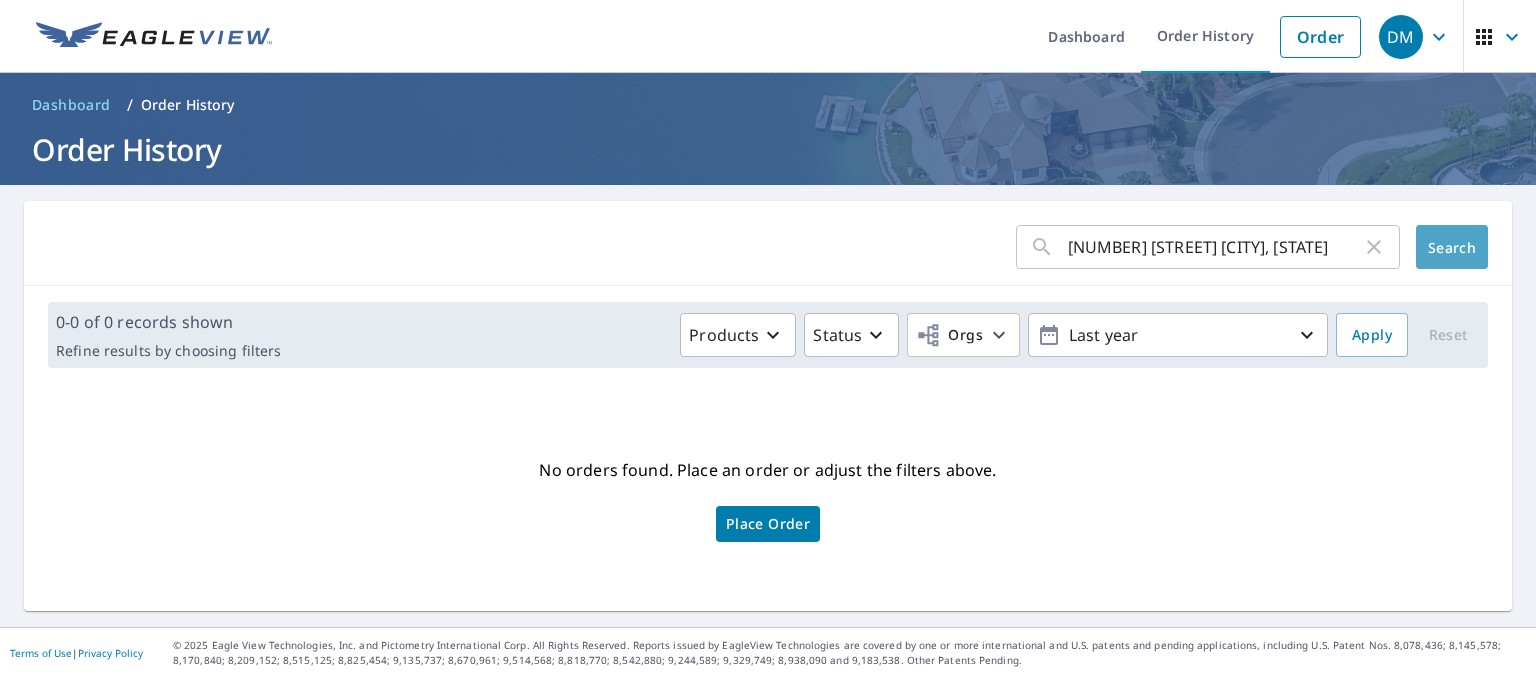 click on "Search" at bounding box center (1452, 247) 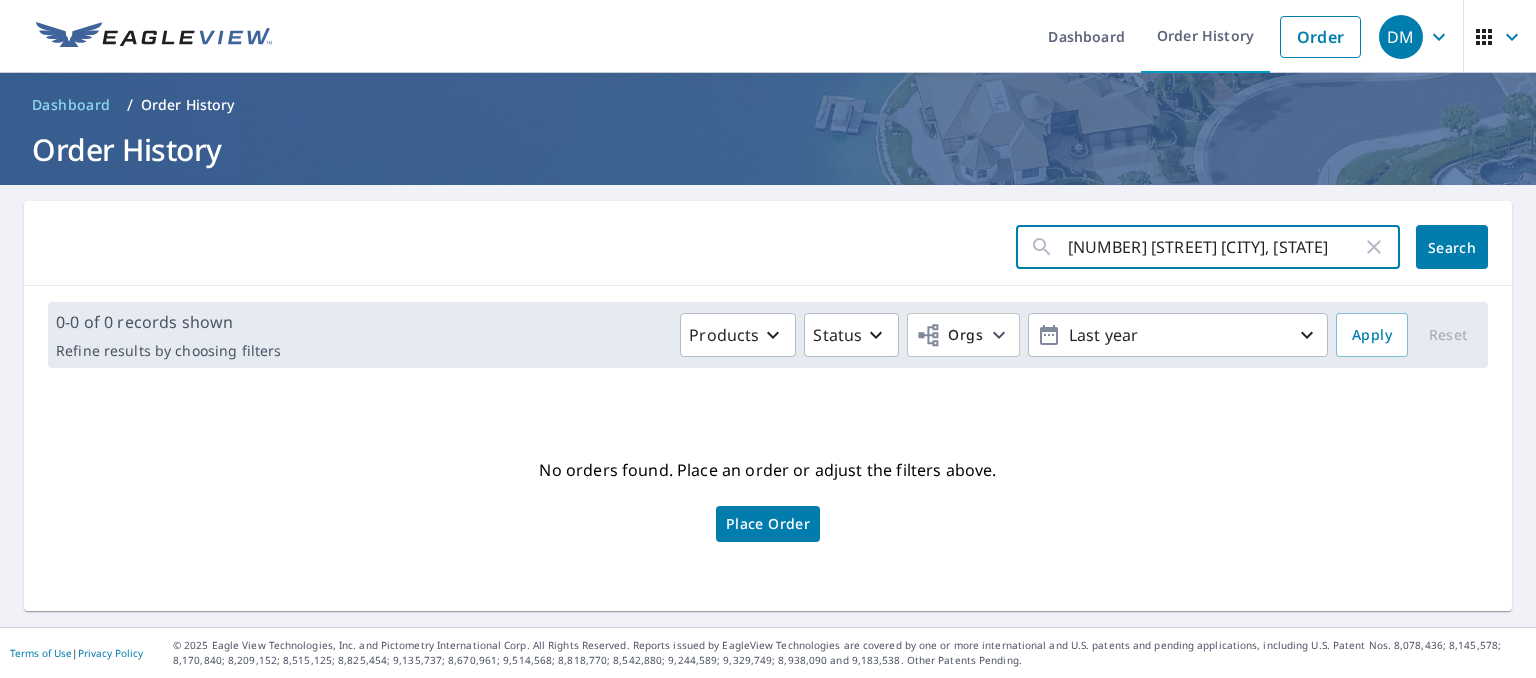 click on "[NUMBER] [STREET] [CITY], [STATE]" at bounding box center [1215, 247] 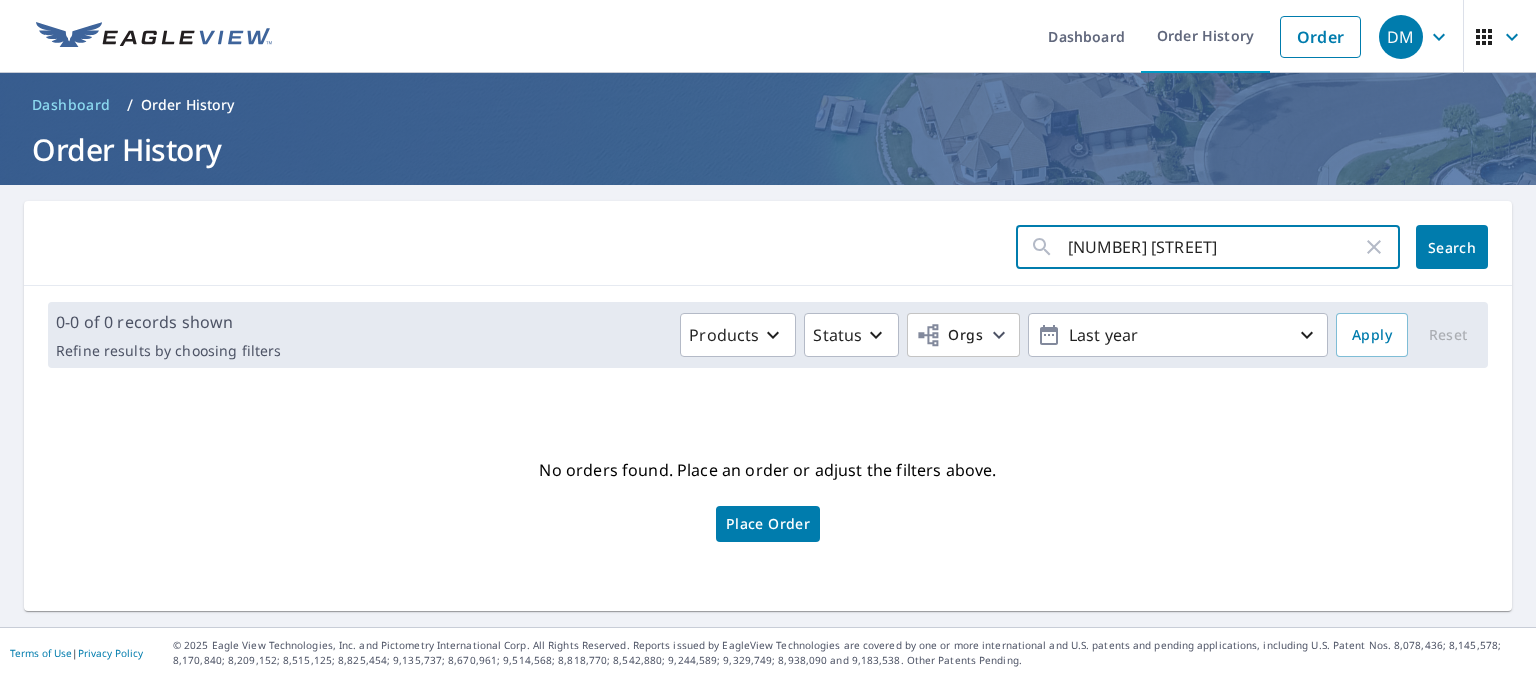 type on "[NUMBER] [STREET]" 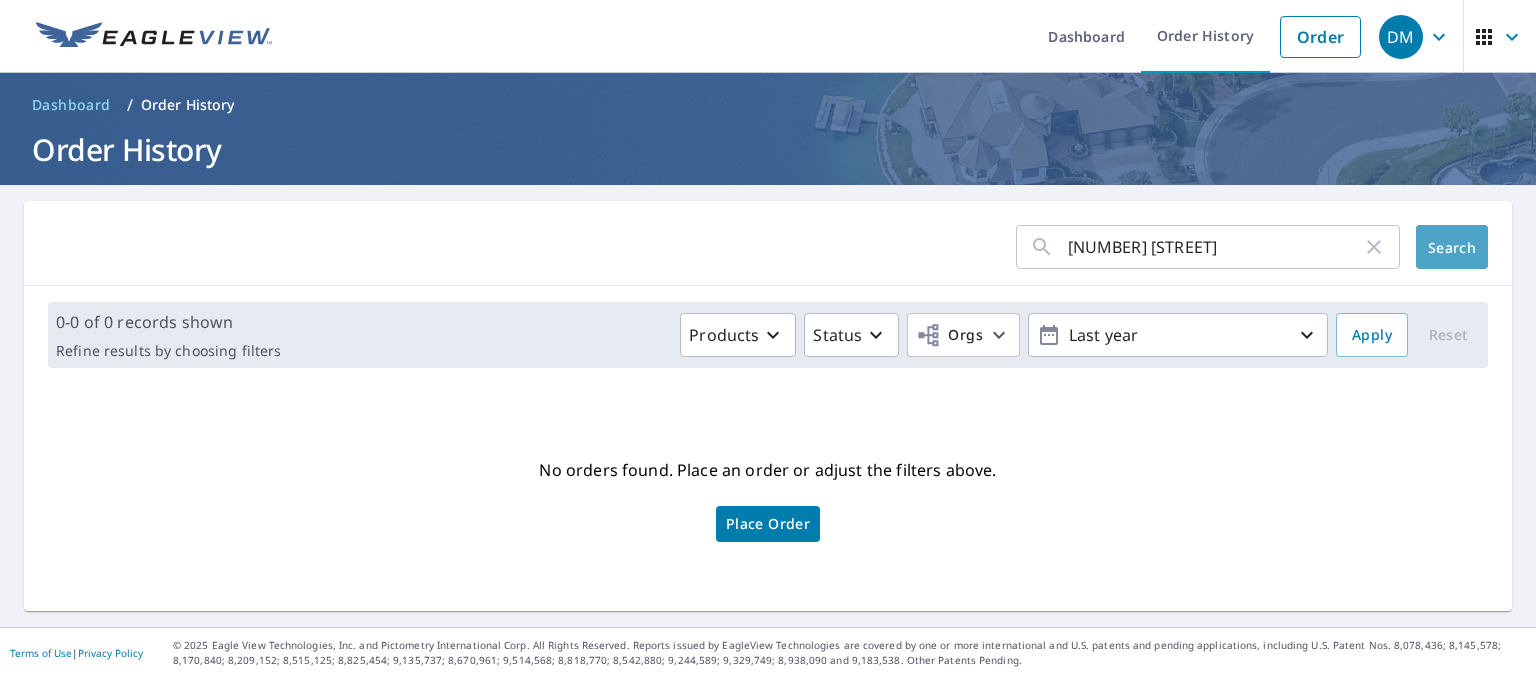 click on "Search" at bounding box center (1452, 247) 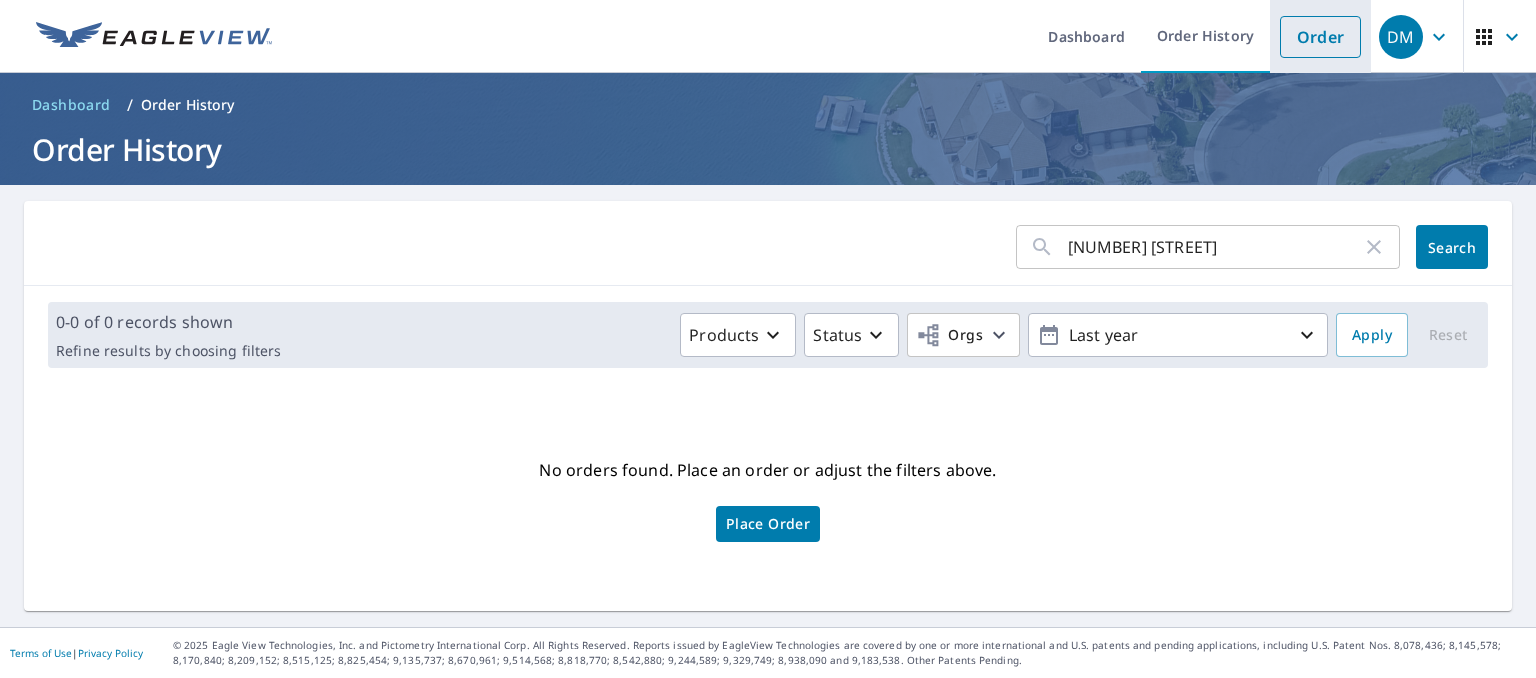 click on "Order" at bounding box center [1320, 37] 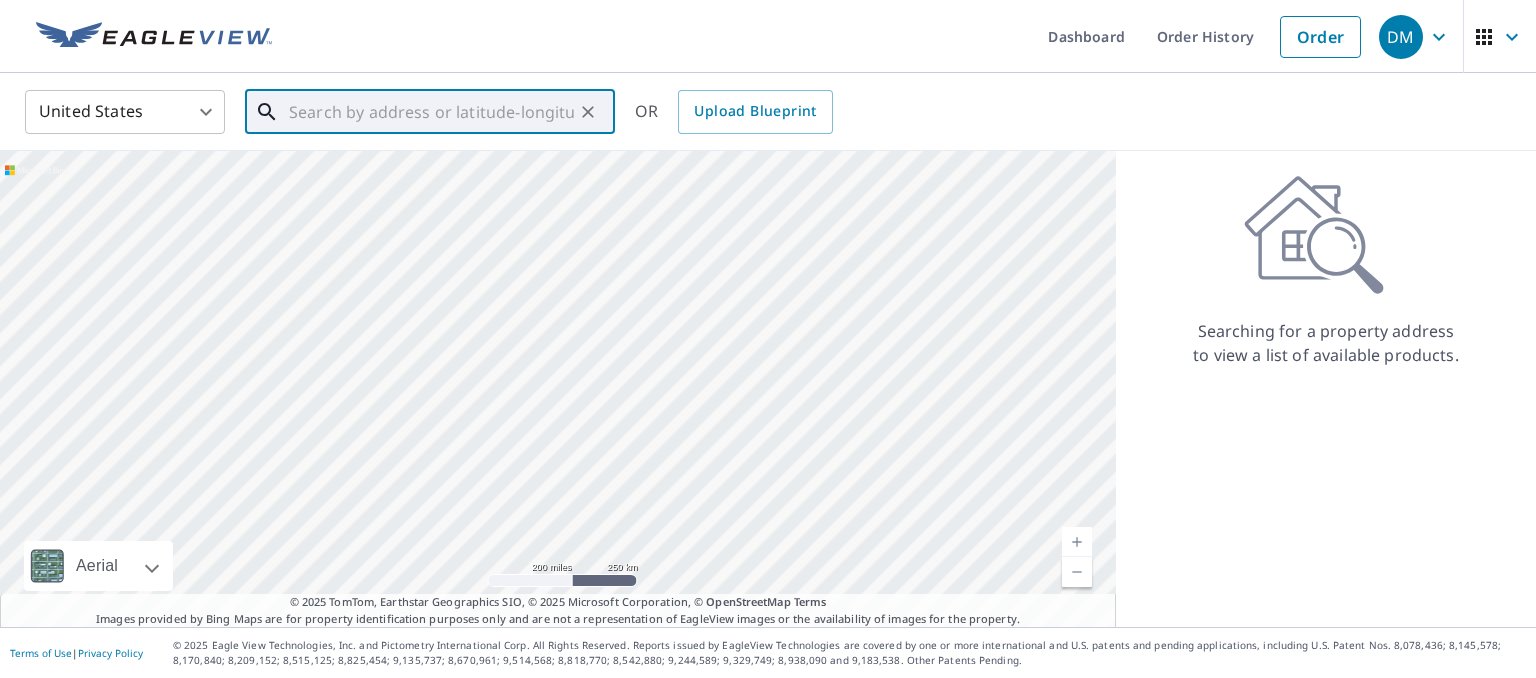 click at bounding box center (431, 112) 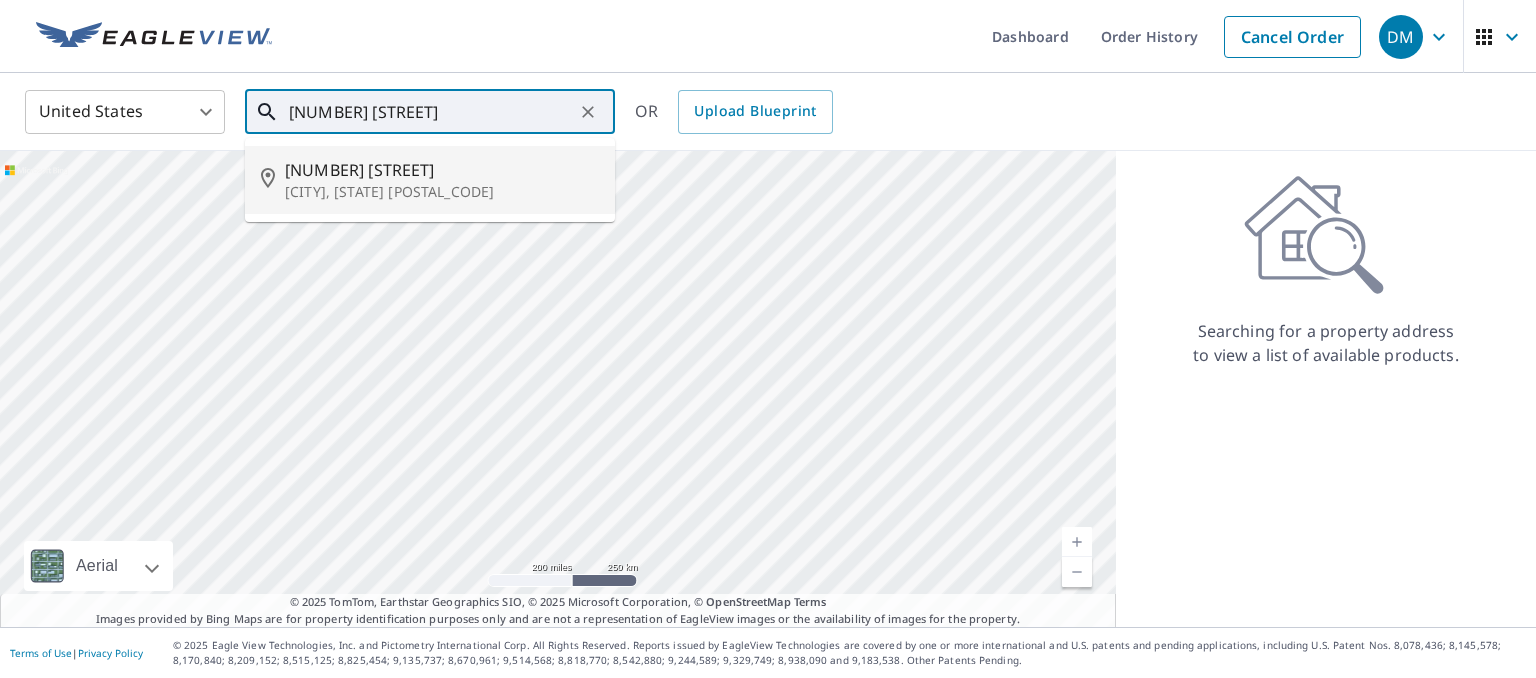 click on "[NUMBER] [STREET]" at bounding box center (442, 170) 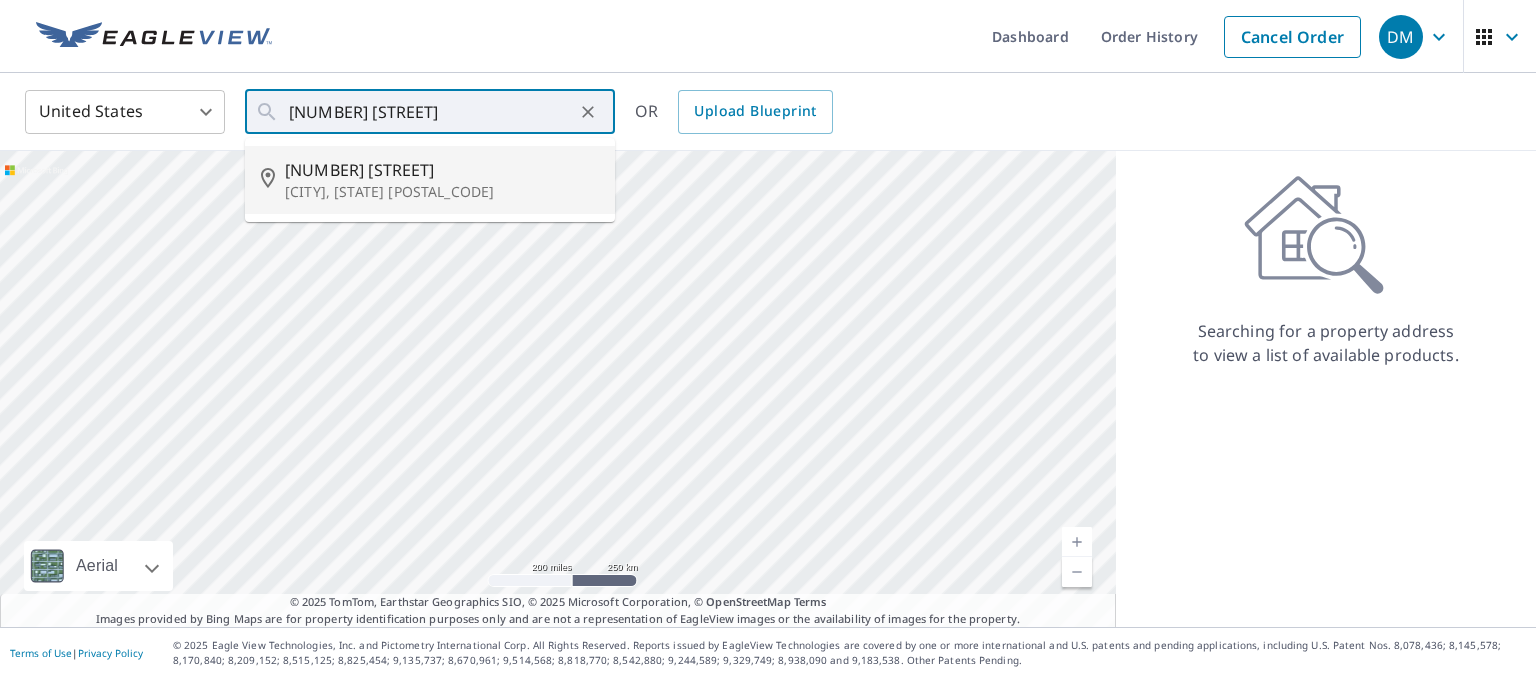 type on "[NUMBER] [STREET] [CITY], [STATE] [POSTAL_CODE]" 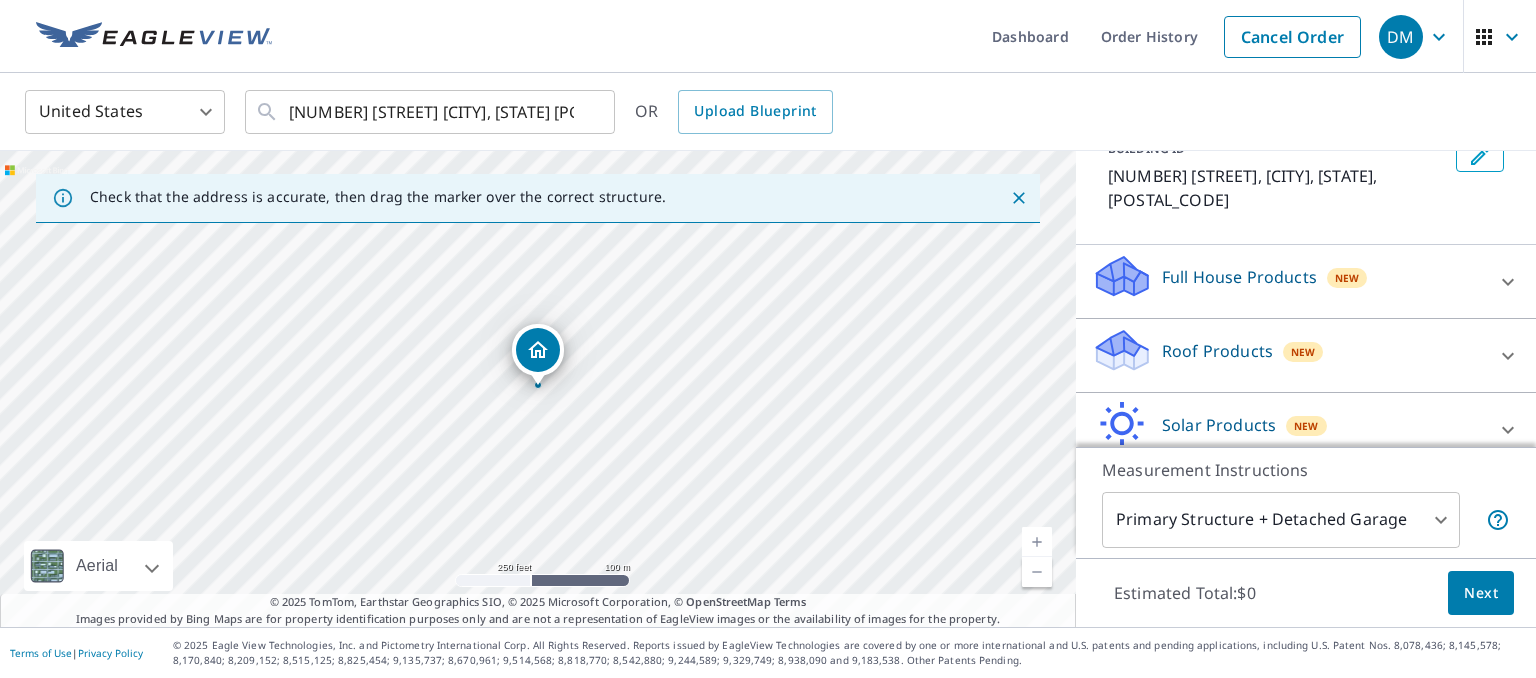 scroll, scrollTop: 171, scrollLeft: 0, axis: vertical 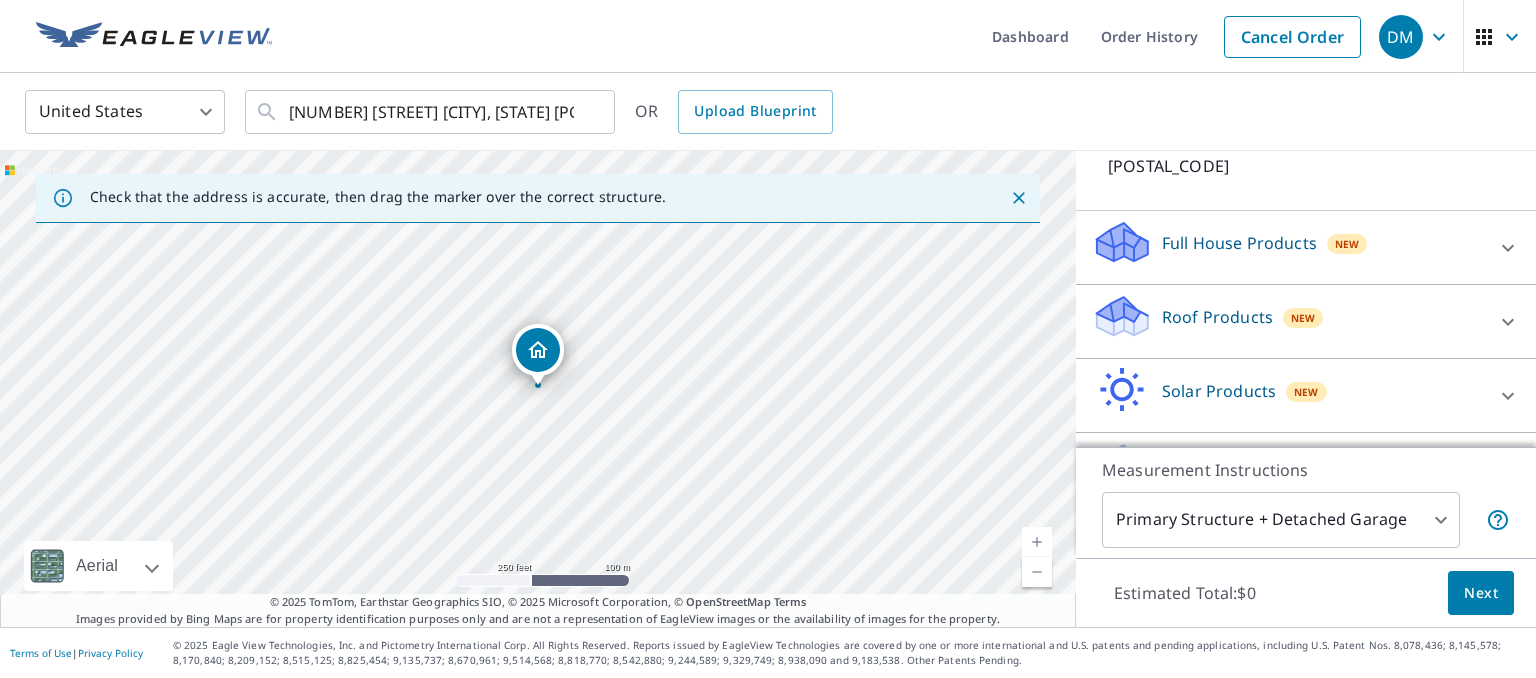 click on "Roof Products New" at bounding box center (1288, 321) 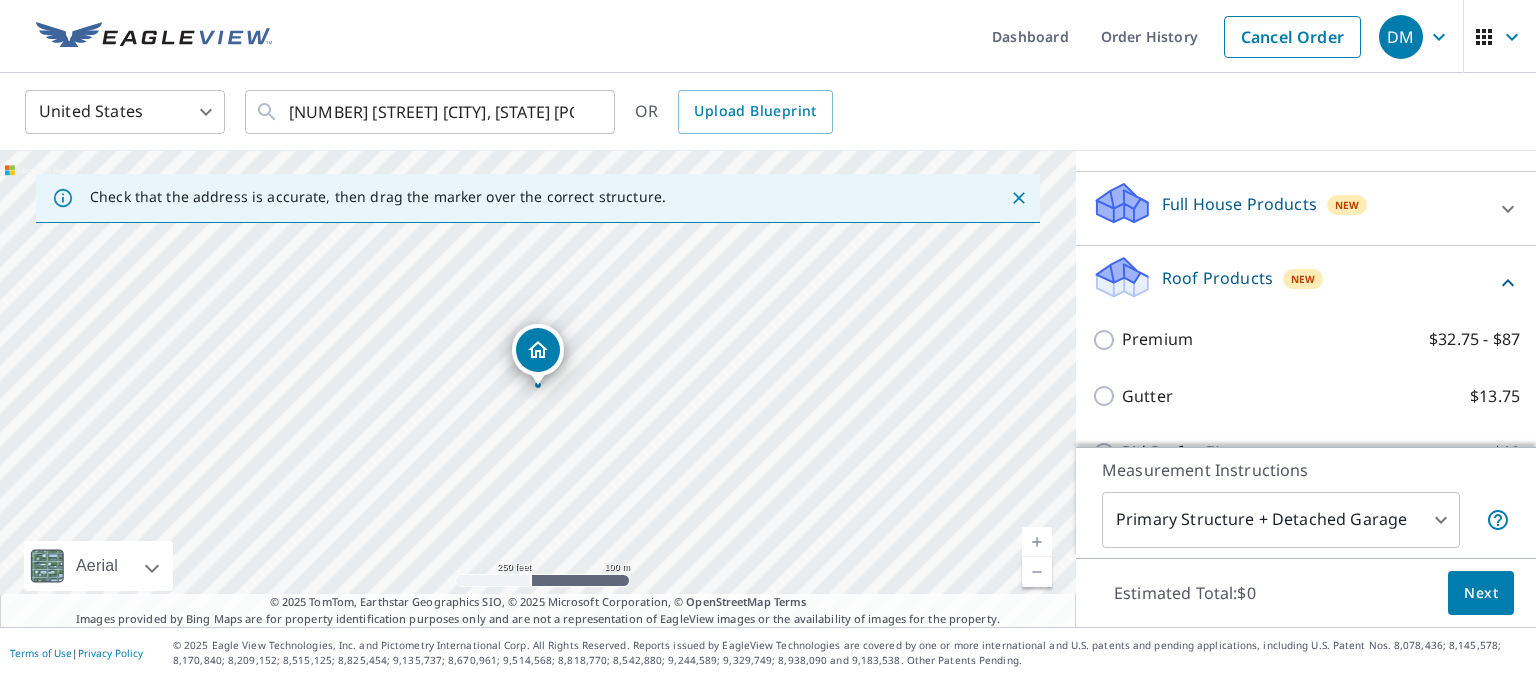 scroll, scrollTop: 212, scrollLeft: 0, axis: vertical 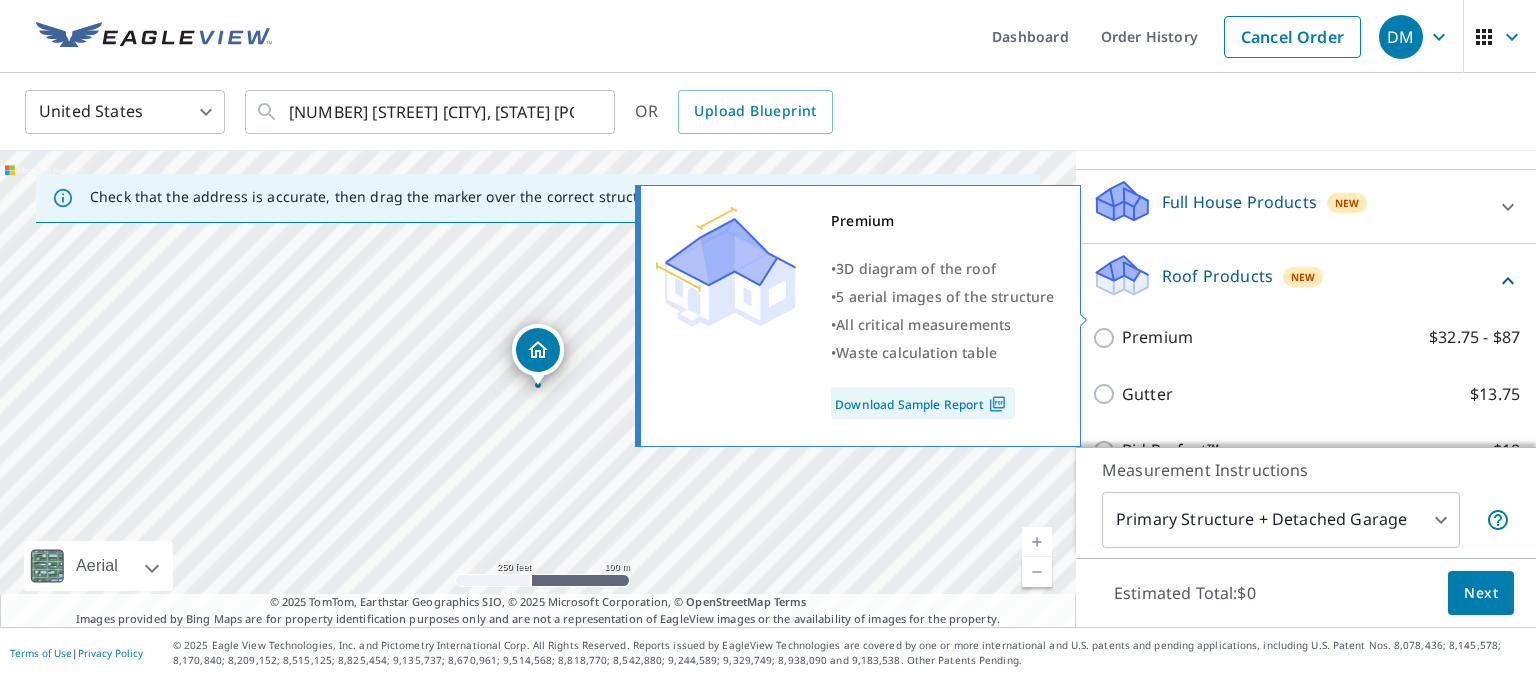 click on "Premium" at bounding box center (1157, 337) 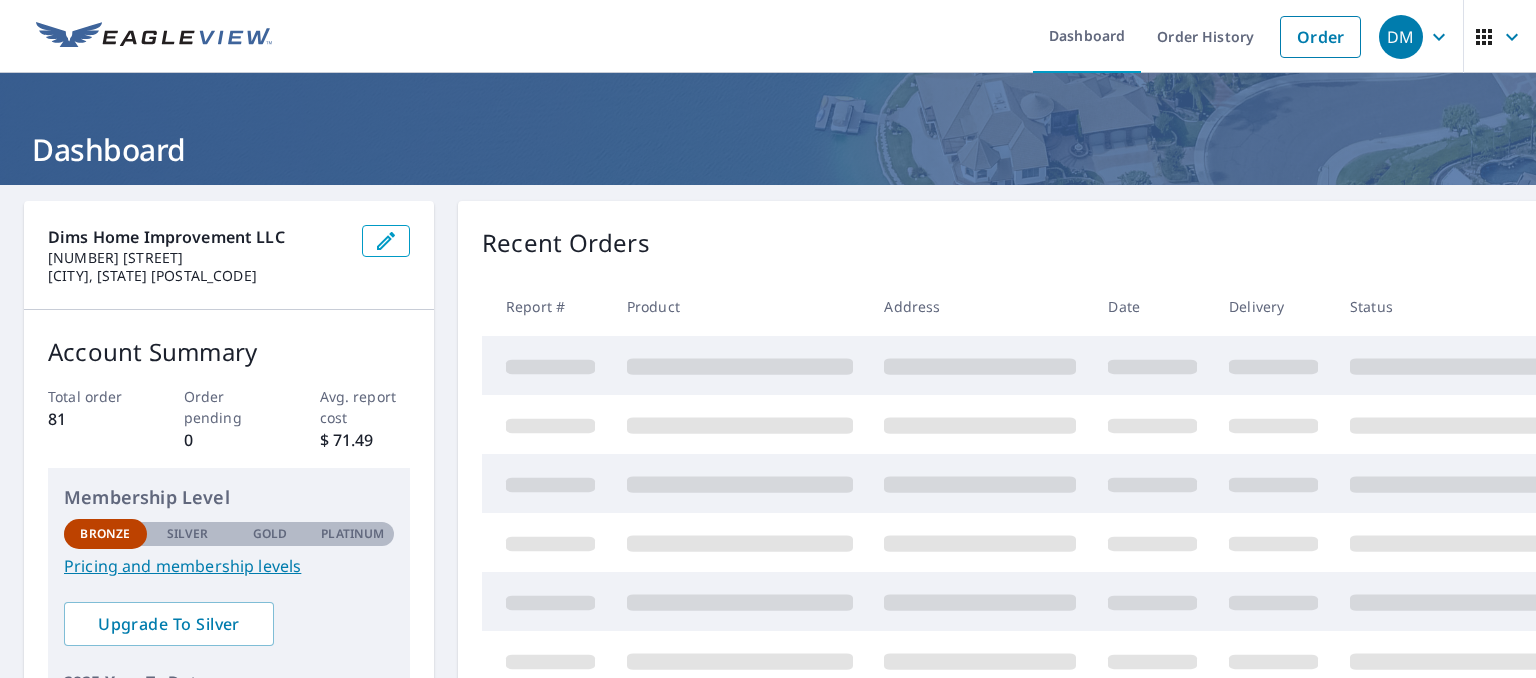 scroll, scrollTop: 0, scrollLeft: 0, axis: both 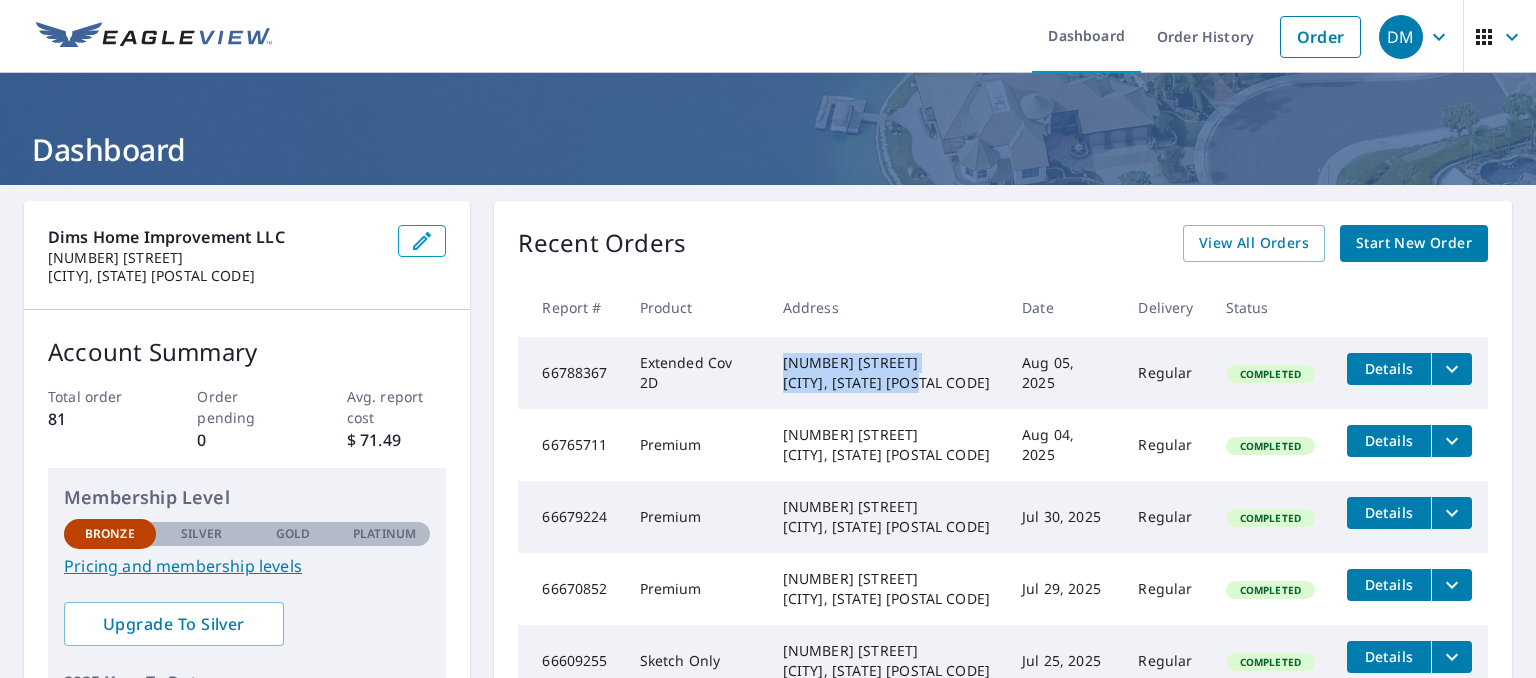 drag, startPoint x: 794, startPoint y: 362, endPoint x: 952, endPoint y: 384, distance: 159.52429 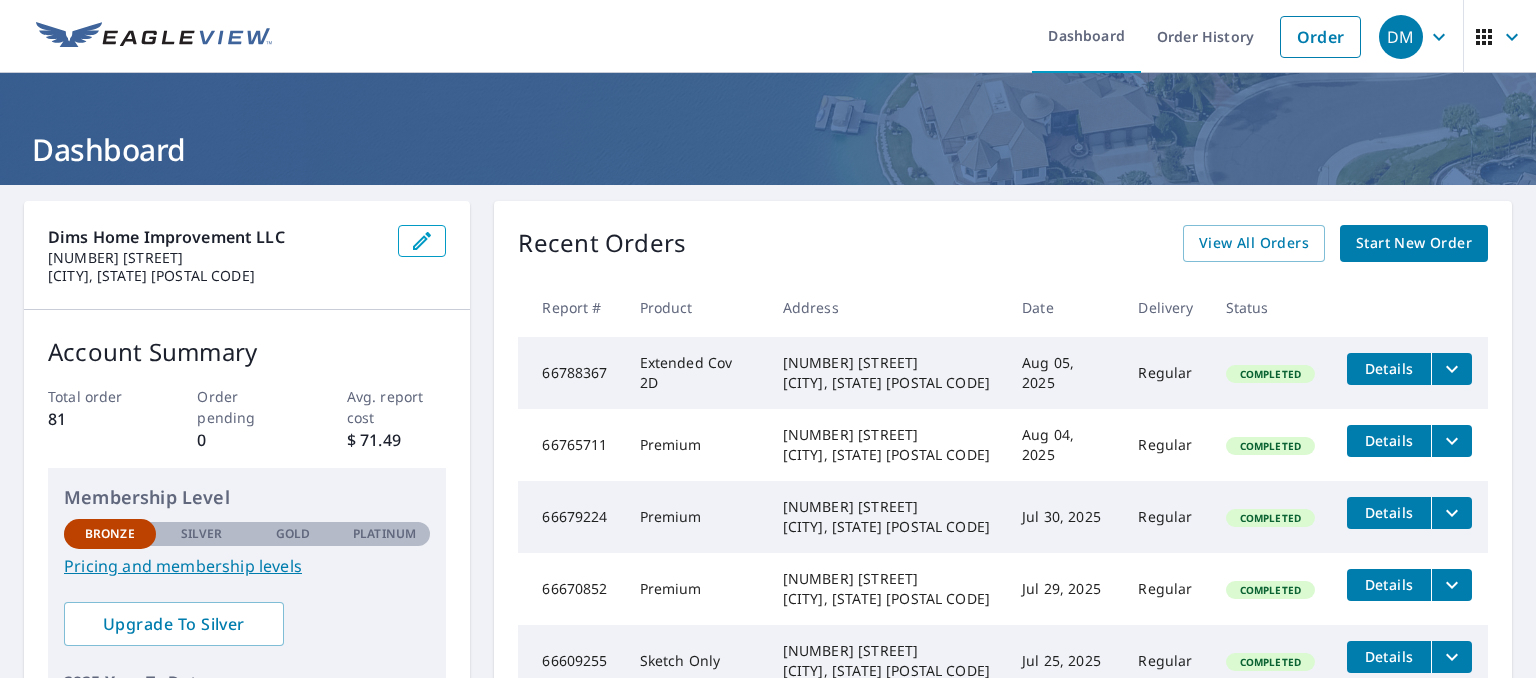 click on "[NUMBER] [STREET]
[CITY], [STATE] [POSTAL_CODE]" at bounding box center [886, 373] 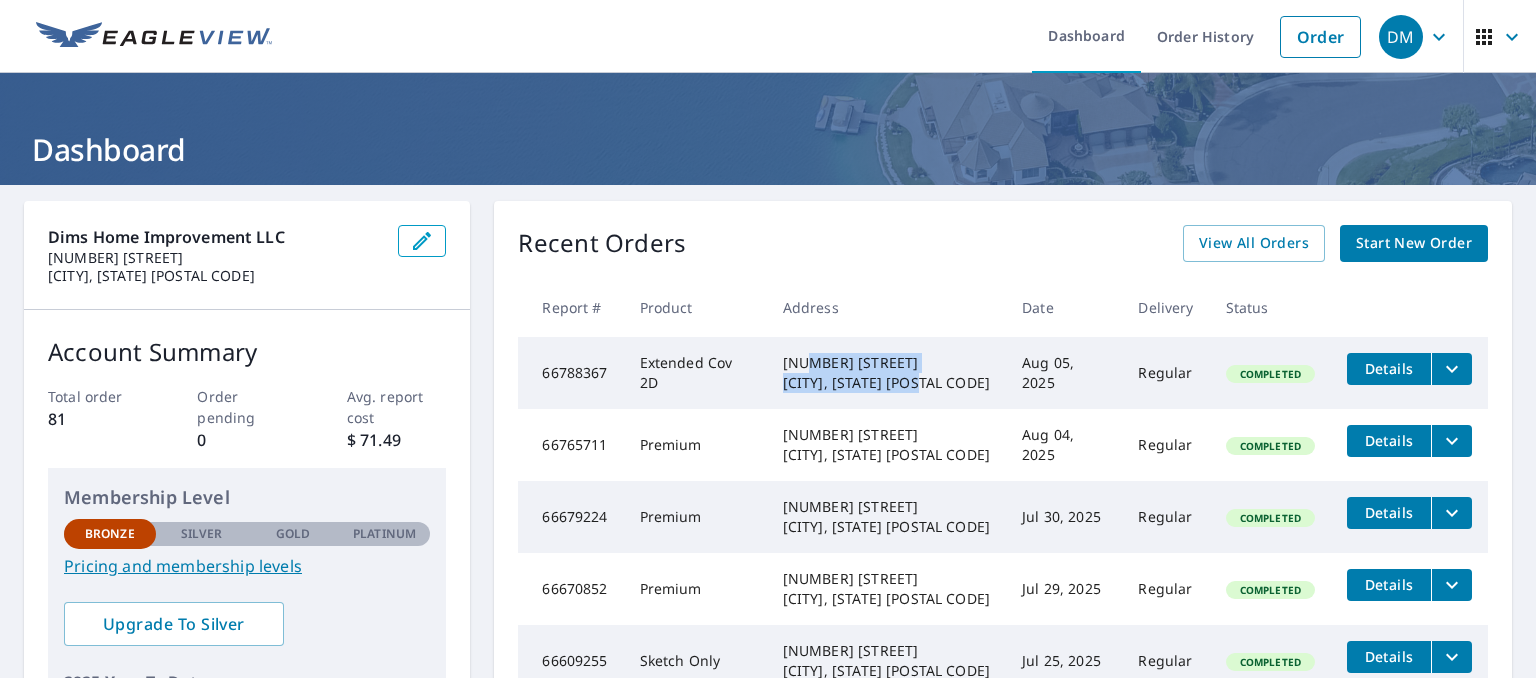 drag, startPoint x: 822, startPoint y: 362, endPoint x: 951, endPoint y: 380, distance: 130.24976 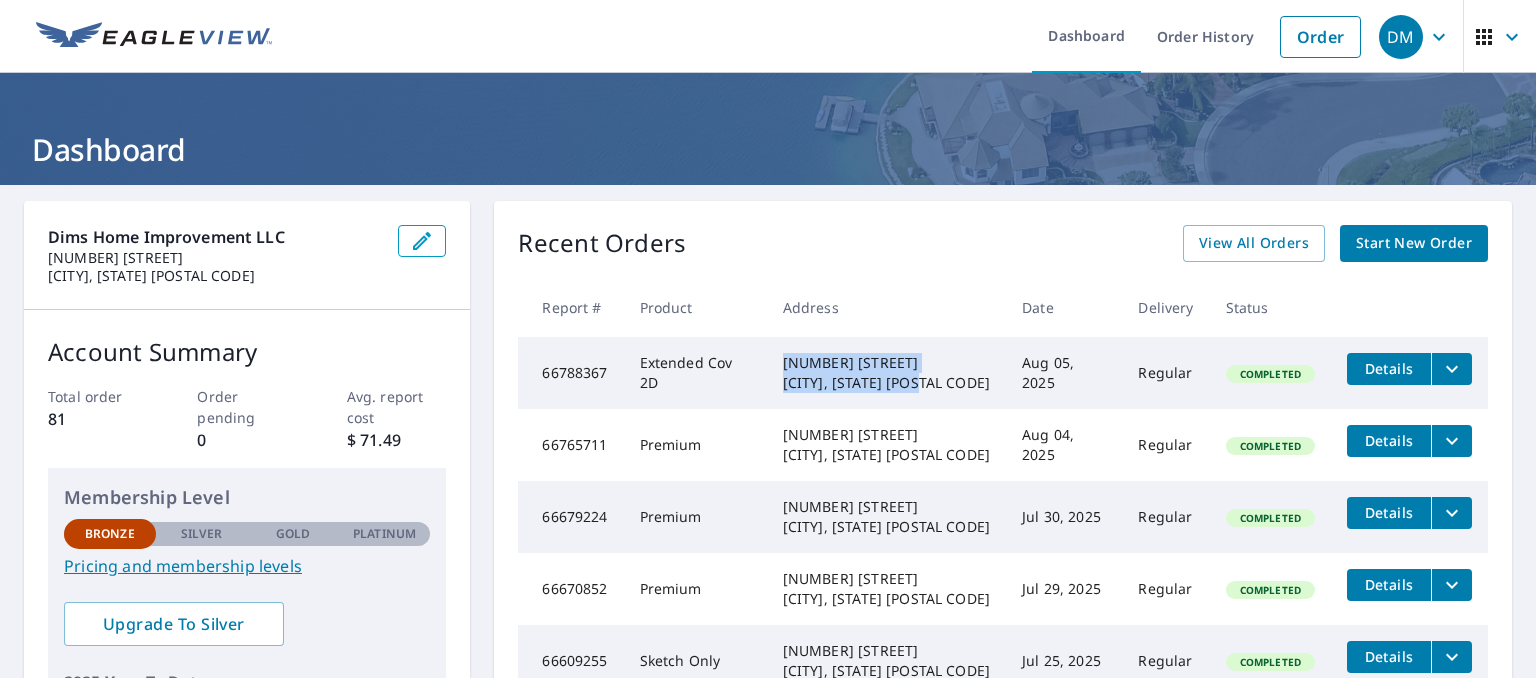drag, startPoint x: 951, startPoint y: 380, endPoint x: 784, endPoint y: 359, distance: 168.31519 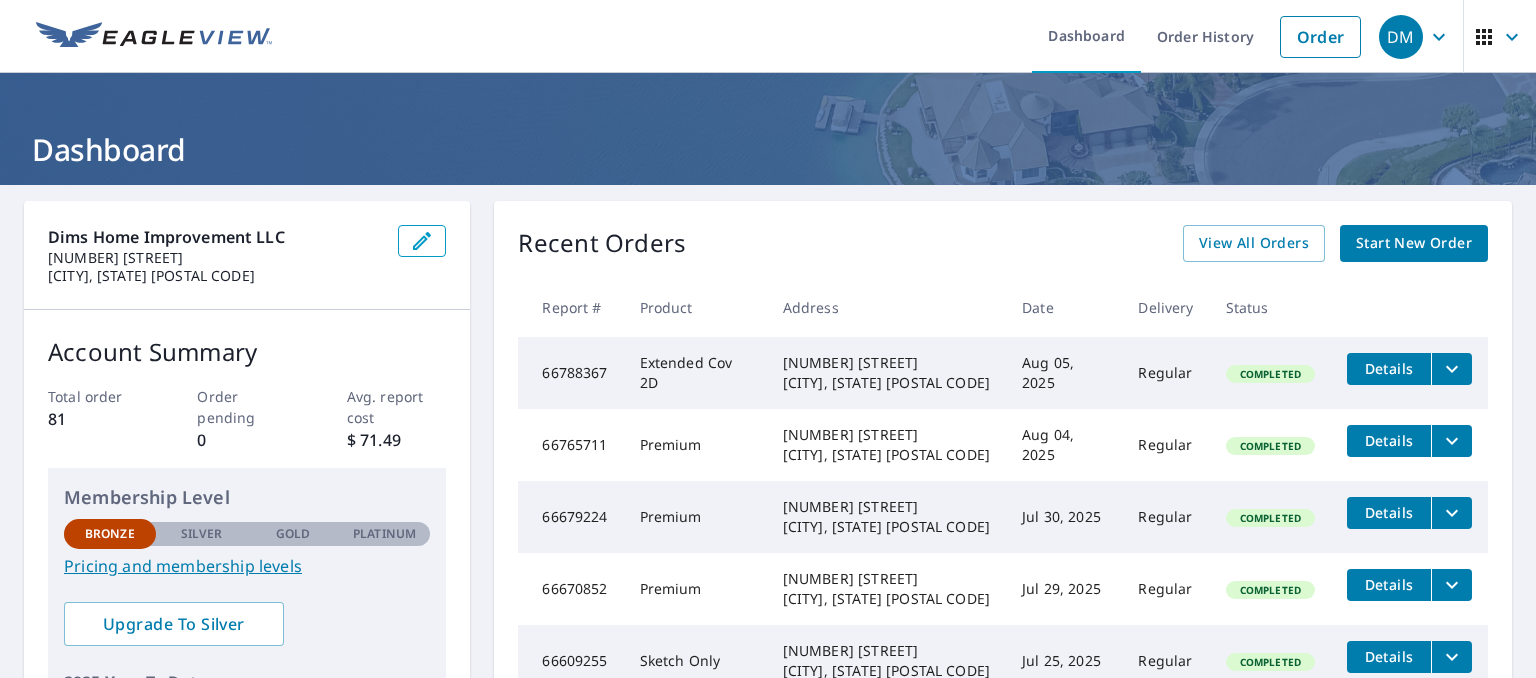 click on "[NUMBER] [STREET]
[CITY], [STATE] [POSTAL_CODE]" at bounding box center (886, 373) 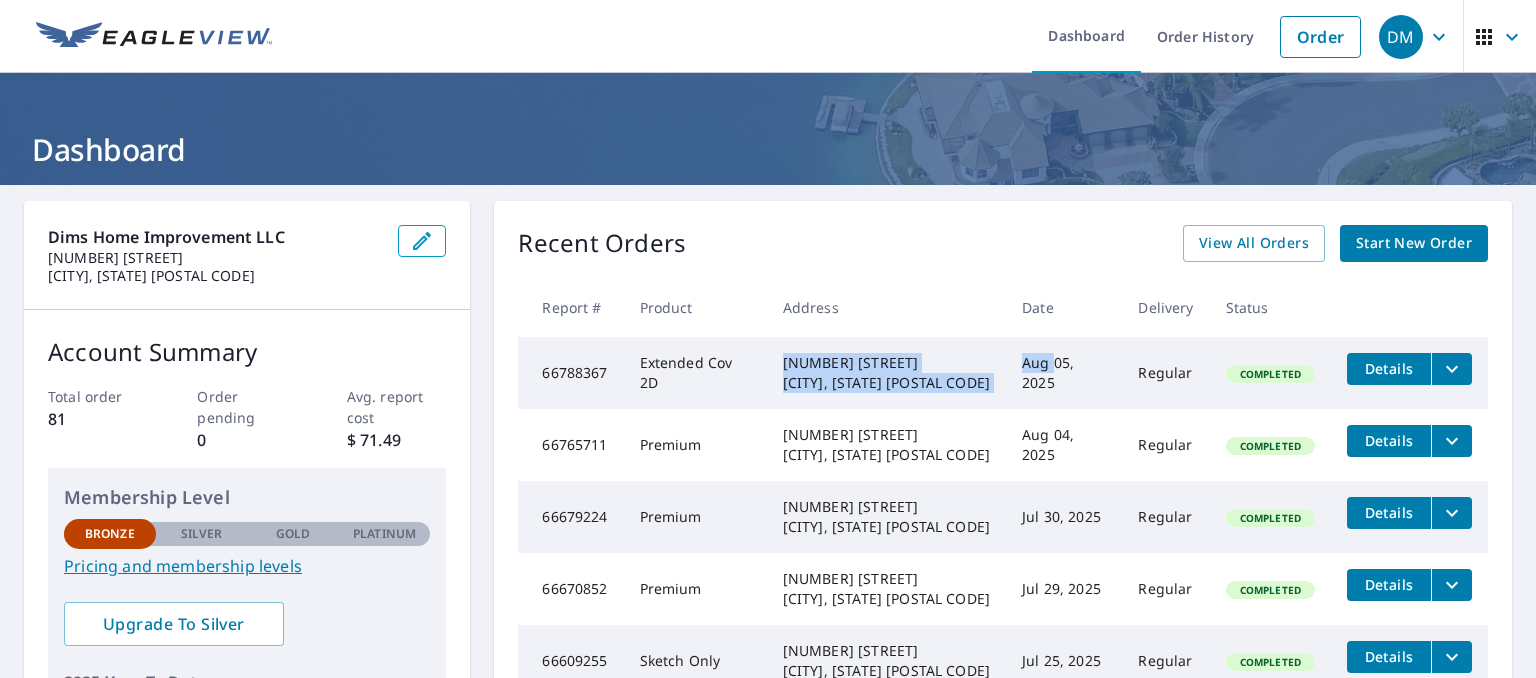 drag, startPoint x: 784, startPoint y: 359, endPoint x: 985, endPoint y: 394, distance: 204.0245 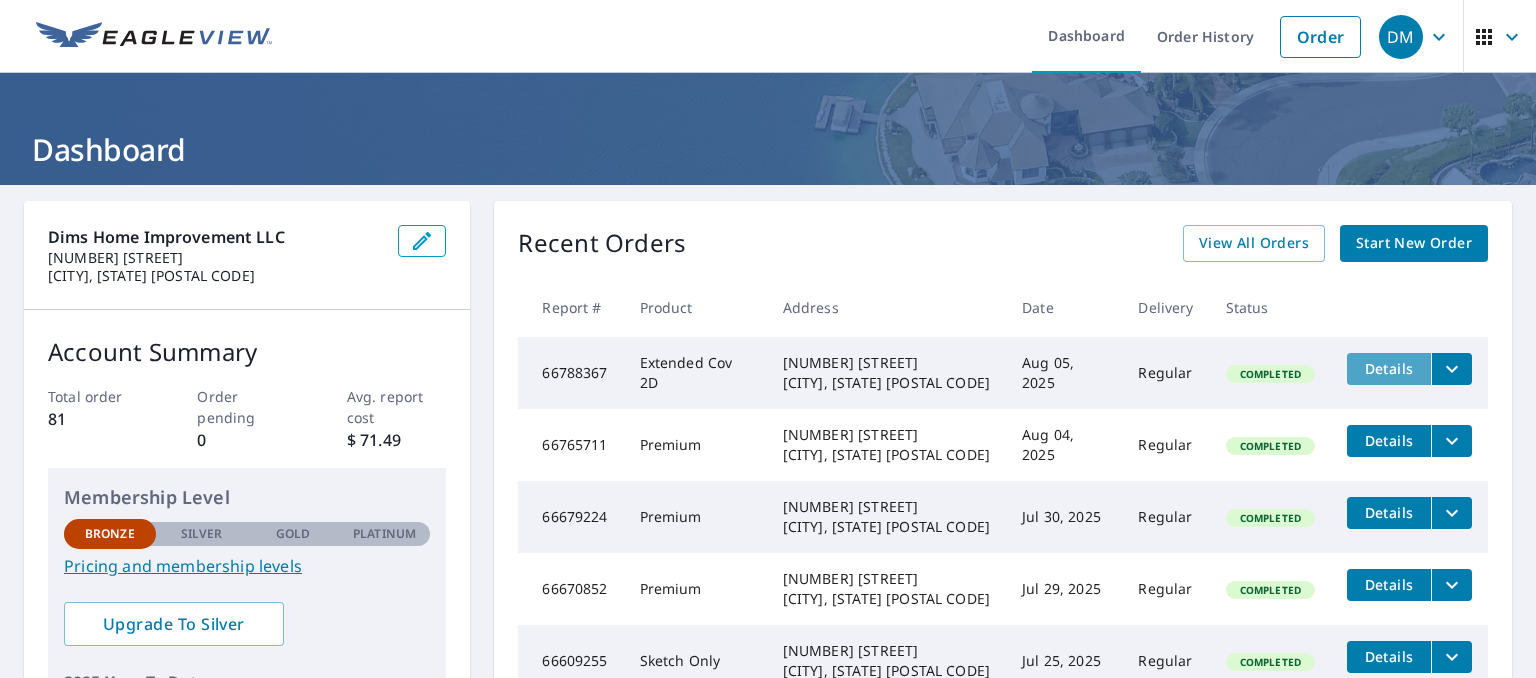 click on "Details" at bounding box center (1389, 368) 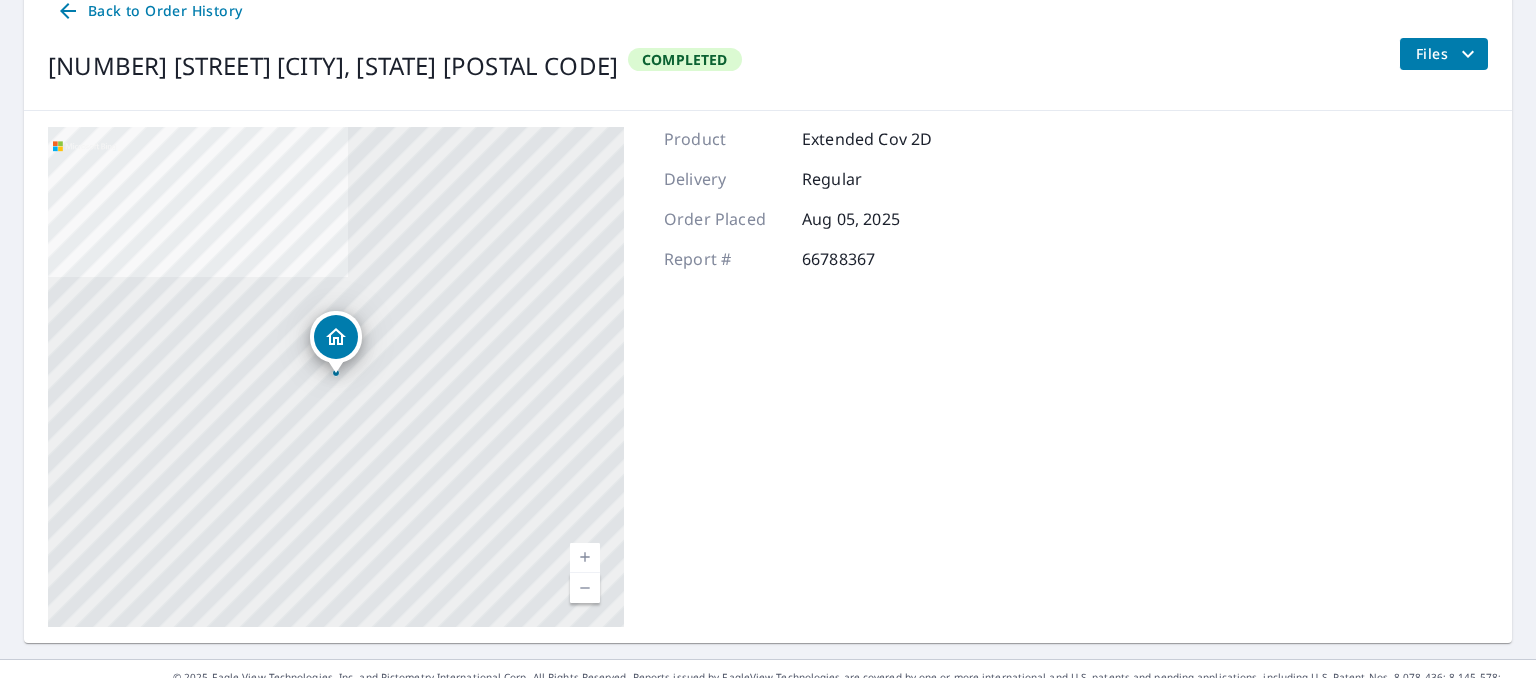 scroll, scrollTop: 255, scrollLeft: 0, axis: vertical 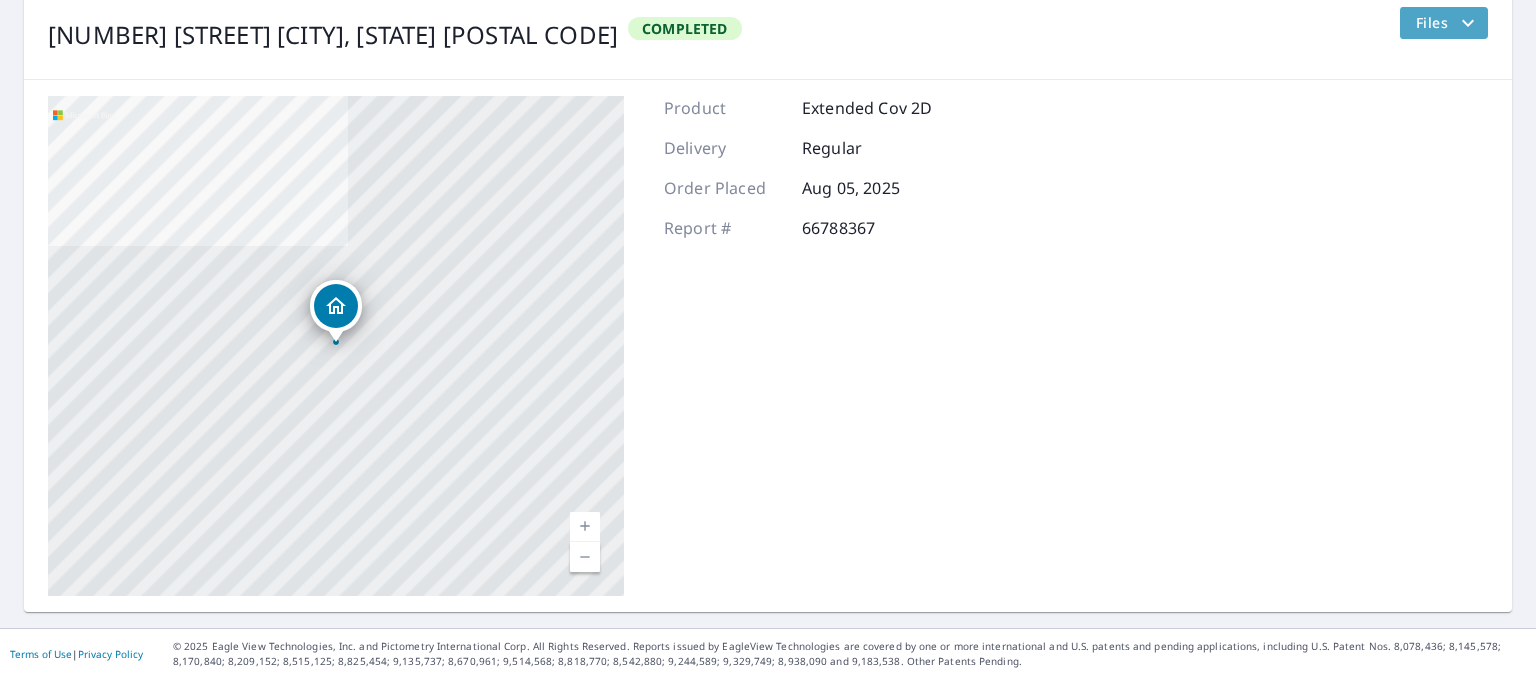 click on "Files" at bounding box center (1448, 23) 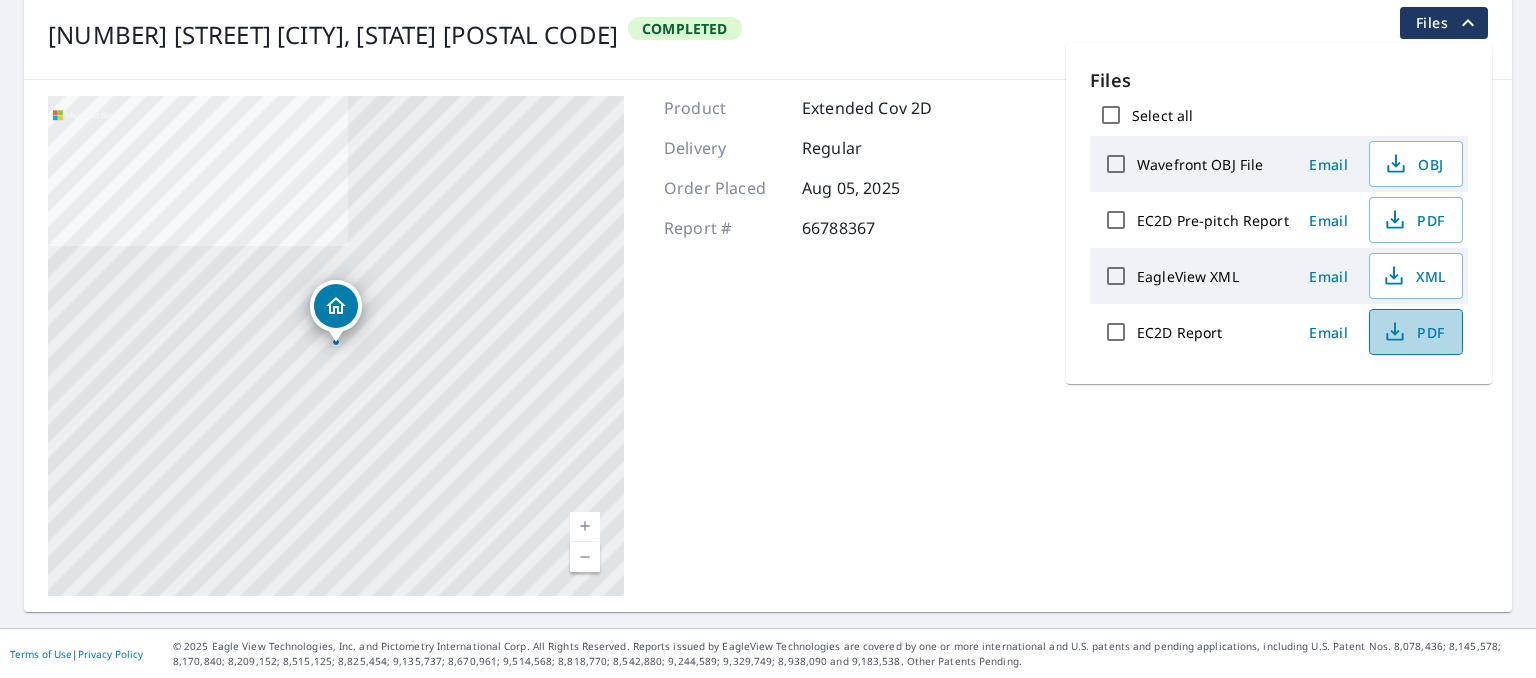 click on "PDF" at bounding box center (1414, 332) 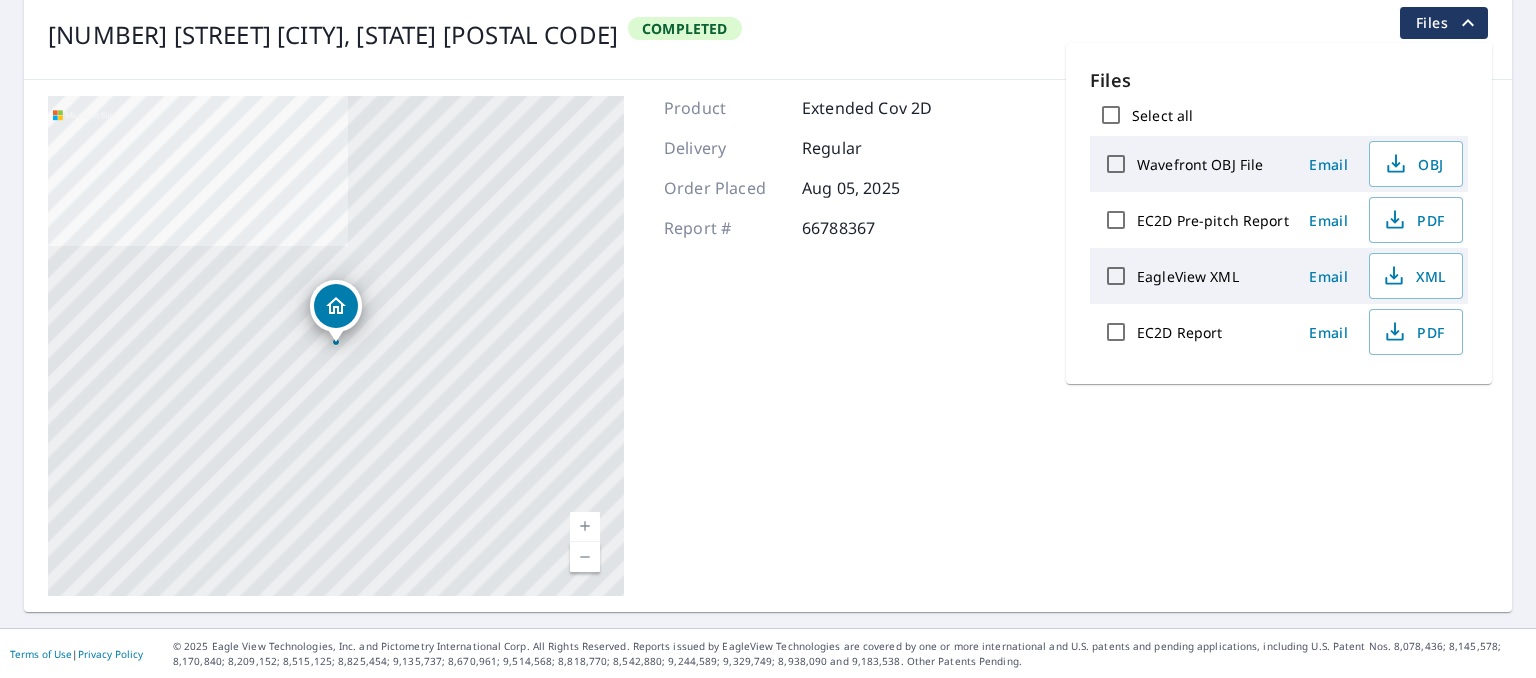 click on "[NUMBER] [STREET]
[CITY], [STATE] [POSTAL_CODE]" at bounding box center (333, 35) 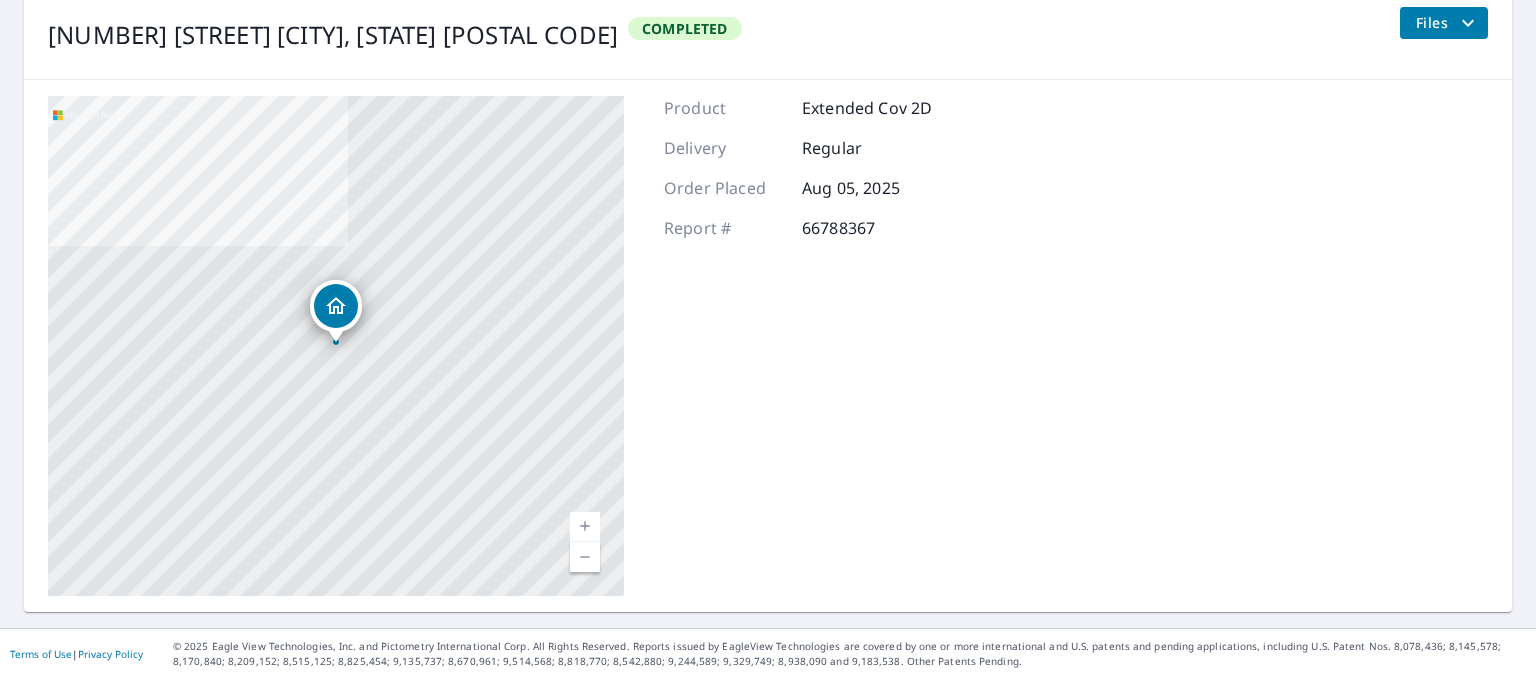click on "[NUMBER] [STREET]
[CITY], [STATE] [POSTAL_CODE]" at bounding box center [333, 35] 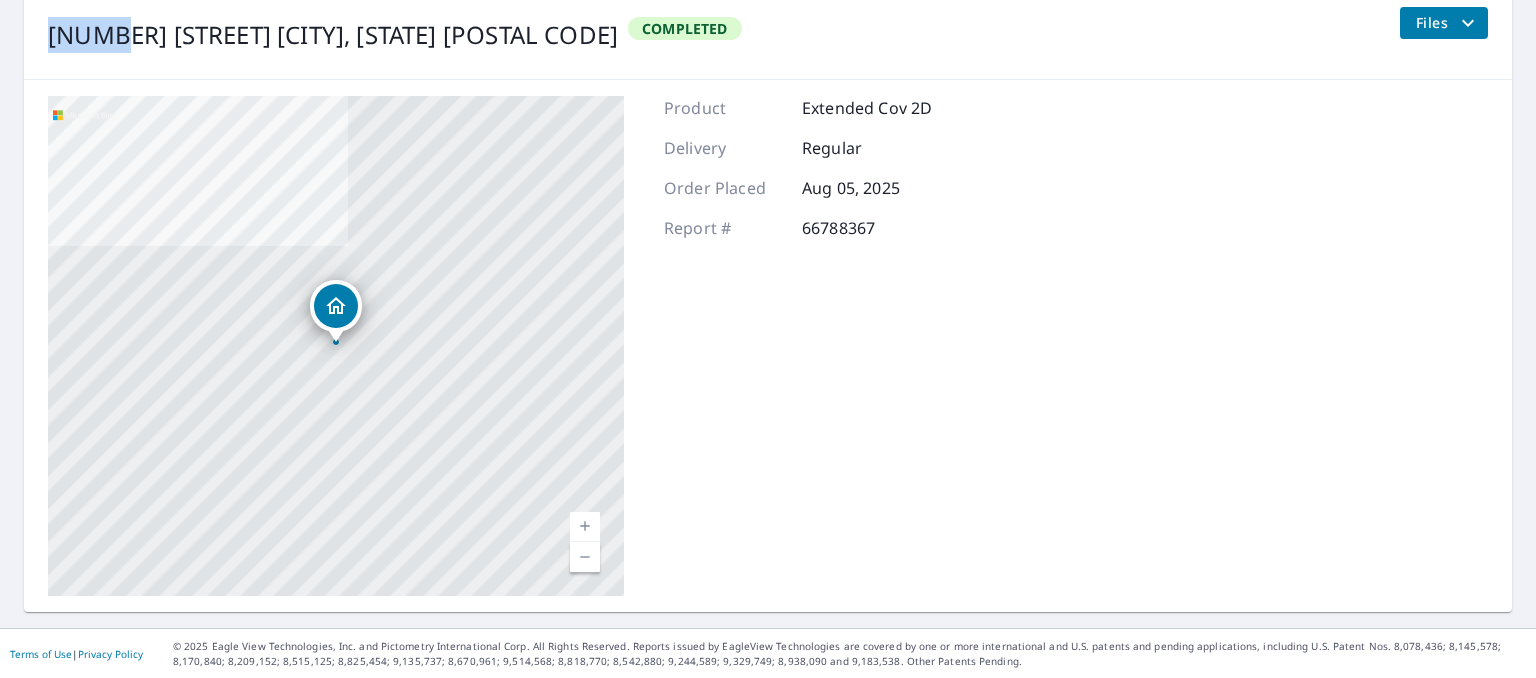 click on "[NUMBER] [STREET]
[CITY], [STATE] [POSTAL_CODE]" at bounding box center (333, 35) 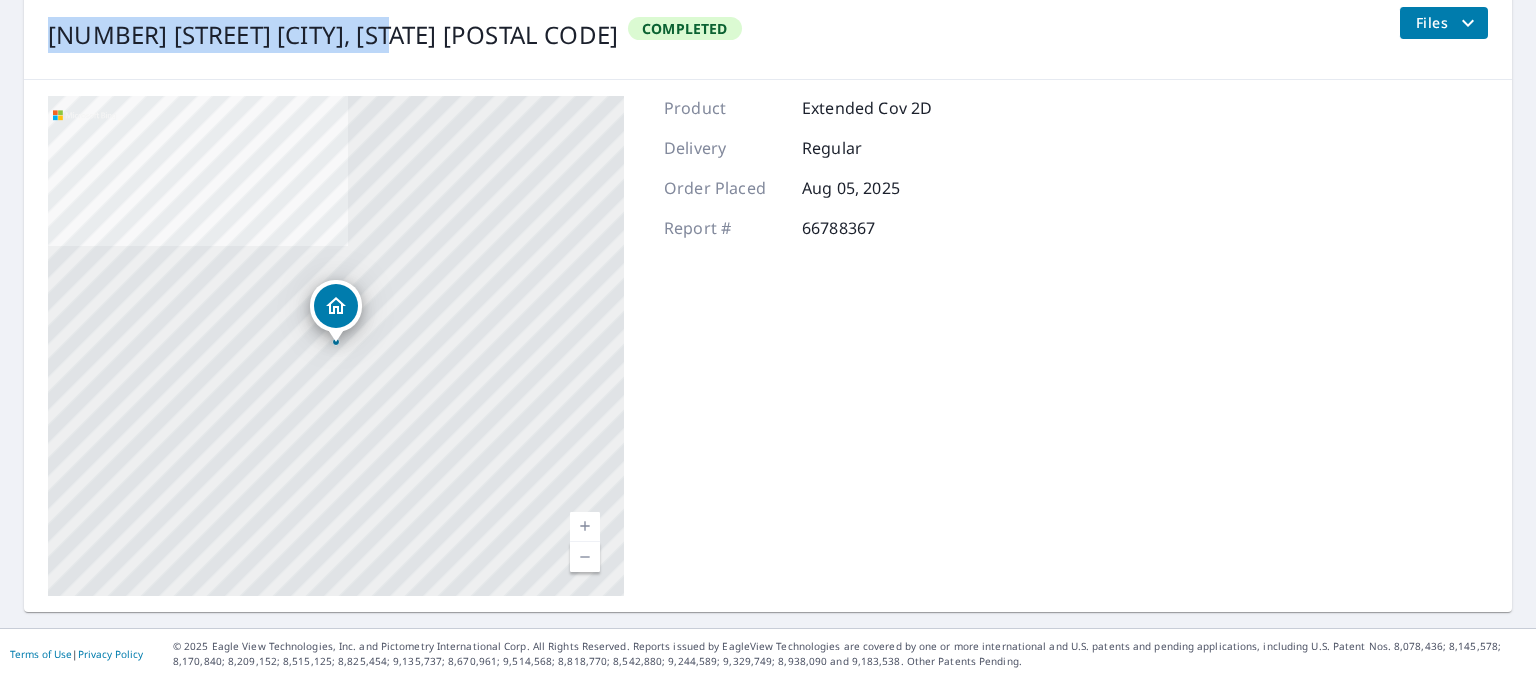 drag, startPoint x: 50, startPoint y: 37, endPoint x: 406, endPoint y: 37, distance: 356 